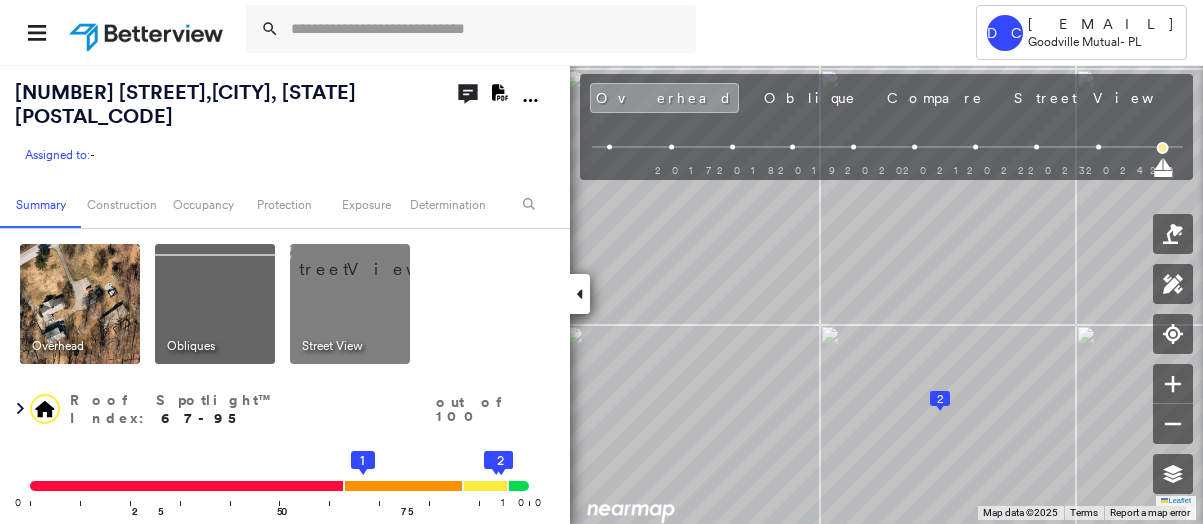 scroll, scrollTop: 0, scrollLeft: 0, axis: both 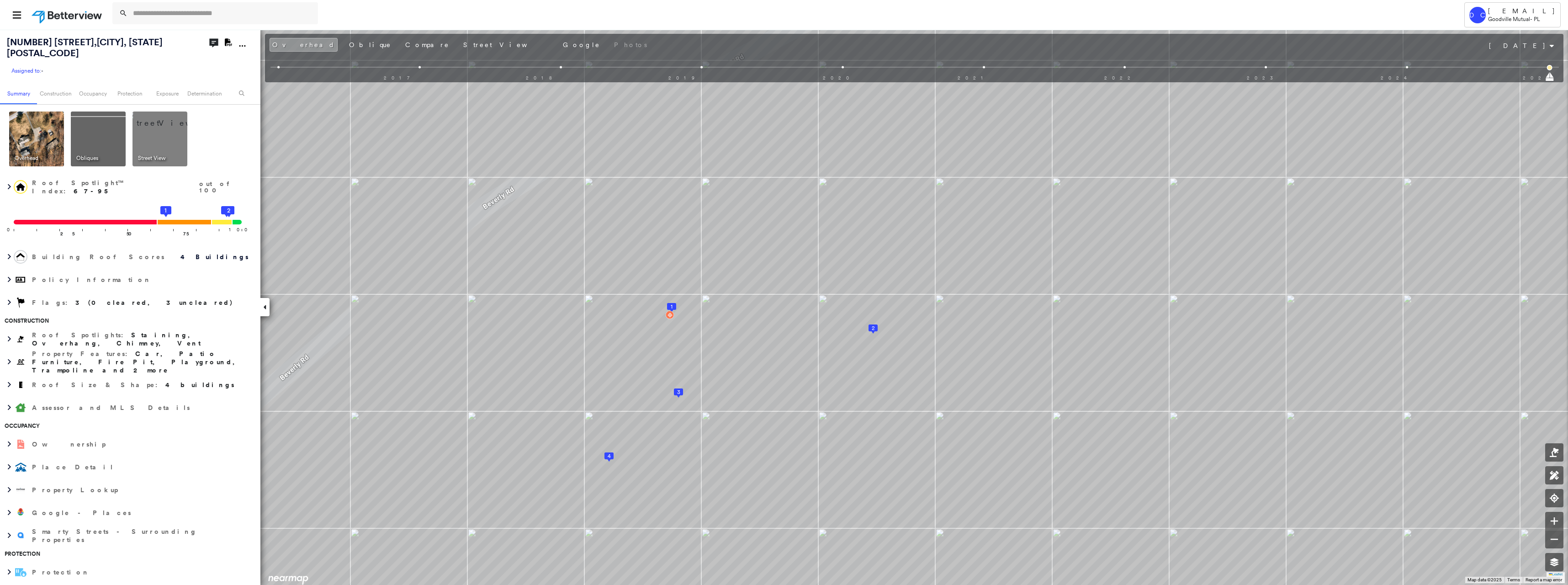 click at bounding box center [171, 118] 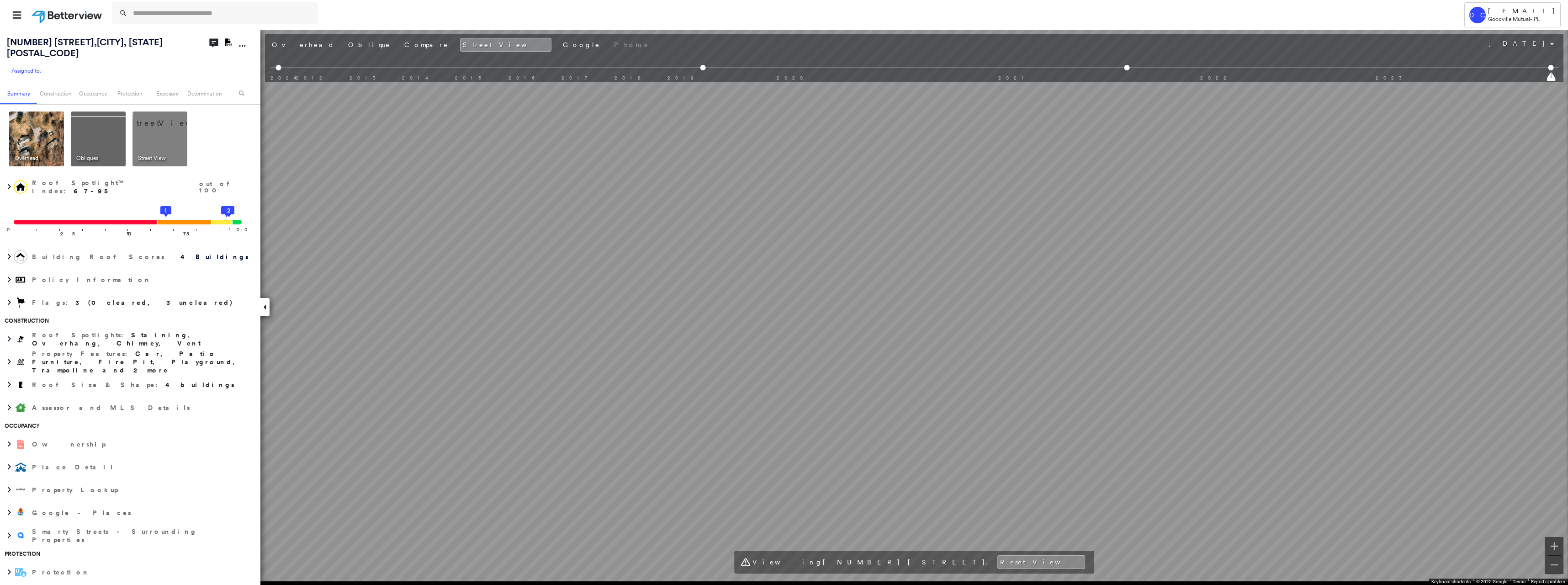 click on "[NUMBER] [STREET], [CITY], [STATE] [POSTAL_CODE] Assigned to: - Assigned to: - Assigned to: - Open Comments Download PDF Report Summary Construction Occupancy Protection Exposure Determination Overhead Obliques Street View Roof Spotlight™ Index : 67-95 out of 100 0 100 25 50 75 1 4 3 2 Building Roof Scores 4 Buildings Policy Information Flags : 3 (0 cleared, 3 uncleared) Construction Roof Spotlights : Staining, Overhang, Chimney, Vent Property Features : Car, Patio Furniture, Fire Pit, Playground, Trampoline and 2 more Roof Size & Shape : 4 buildings Assessor and MLS Details Occupancy Ownership Place Detail Property Lookup Google - Places Smarty Streets - Surrounding Properties Protection Protection US Fire Administration: Nearest Fire Stations Exposure Additional Perils Guidewire HazardHub FEMA Risk Index Determination Flags : 3 (0 cleared, 3 uncleared) Uncleared Flags (3) Cleared Flags (0) Risk Hazards Flagged [DATE] Clear Average Flagged [DATE] Clear Above Average Flagged [DATE] Clear History" at bounding box center [784, 307] 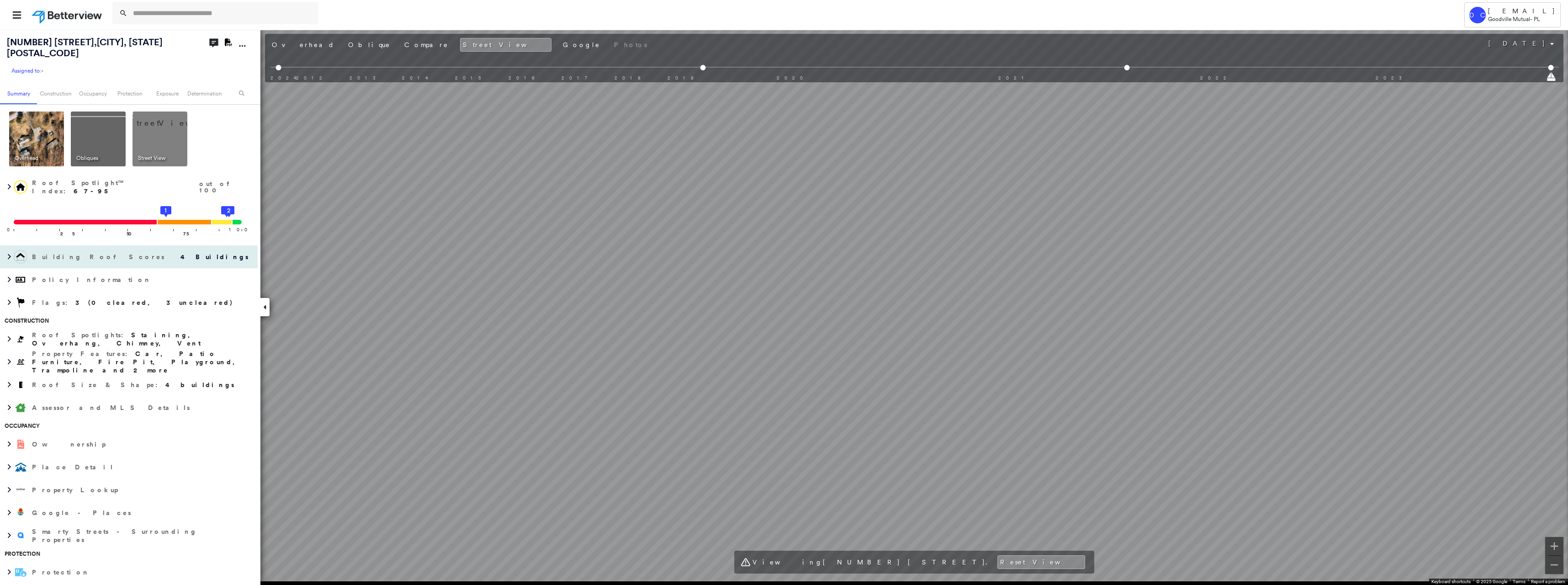 click on "[NUMBER] [STREET], [CITY], [STATE] [POSTAL_CODE] Assigned to: - Assigned to: - Assigned to: - Open Comments Download PDF Report Summary Construction Occupancy Protection Exposure Determination Overhead Obliques Street View Roof Spotlight™ Index : 67-95 out of 100 0 100 25 50 75 1 4 3 2 Building Roof Scores 4 Buildings Policy Information Flags : 3 (0 cleared, 3 uncleared) Construction Roof Spotlights : Staining, Overhang, Chimney, Vent Property Features : Car, Patio Furniture, Fire Pit, Playground, Trampoline and 2 more Roof Size & Shape : 4 buildings Assessor and MLS Details Occupancy Ownership Place Detail Property Lookup Google - Places Smarty Streets - Surrounding Properties Protection Protection US Fire Administration: Nearest Fire Stations Exposure Additional Perils Guidewire HazardHub FEMA Risk Index Determination Flags : 3 (0 cleared, 3 uncleared) Uncleared Flags (3) Cleared Flags (0) Risk Hazards Flagged [DATE] Clear Average Flagged [DATE] Clear Above Average Flagged [DATE] Clear History" at bounding box center (784, 307) 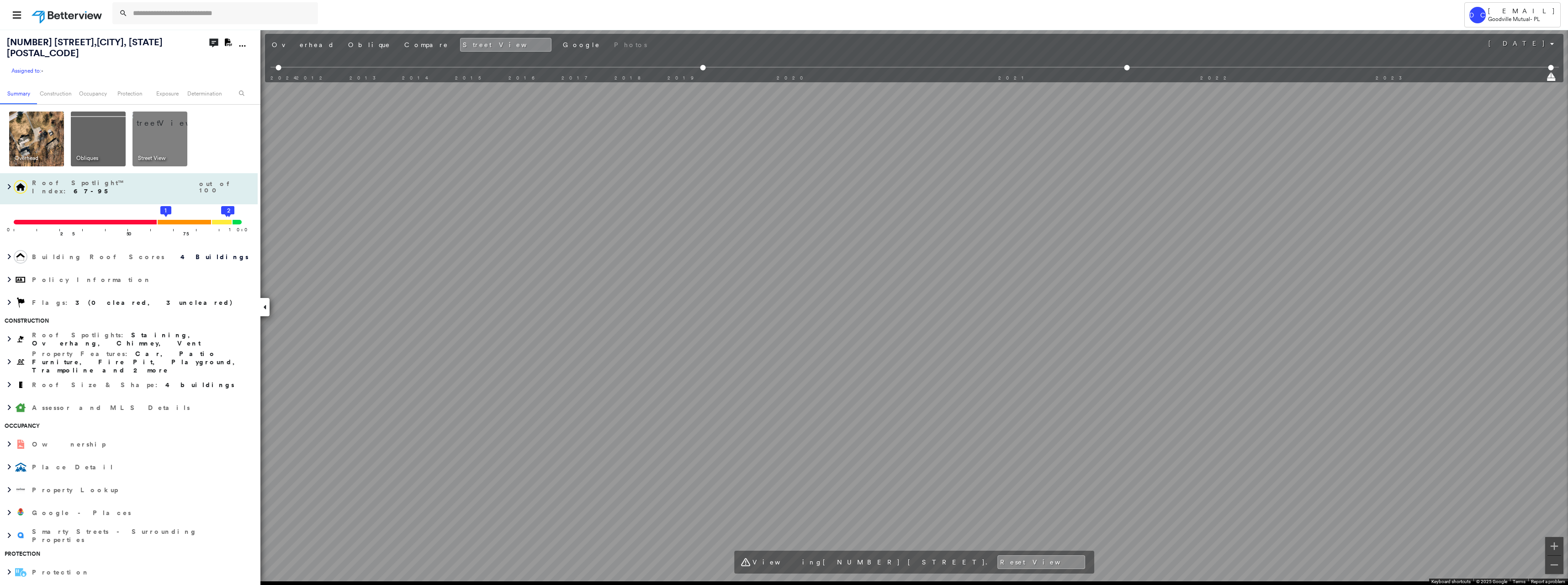 click on "[NUMBER] [STREET], [CITY], [STATE] [POSTAL_CODE] Assigned to: - Assigned to: - Assigned to: - Open Comments Download PDF Report Summary Construction Occupancy Protection Exposure Determination Overhead Obliques Street View Roof Spotlight™ Index : 67-95 out of 100 0 100 25 50 75 1 4 3 2 Building Roof Scores 4 Buildings Policy Information Flags : 3 (0 cleared, 3 uncleared) Construction Roof Spotlights : Staining, Overhang, Chimney, Vent Property Features : Car, Patio Furniture, Fire Pit, Playground, Trampoline and 2 more Roof Size & Shape : 4 buildings Assessor and MLS Details Occupancy Ownership Place Detail Property Lookup Google - Places Smarty Streets - Surrounding Properties Protection Protection US Fire Administration: Nearest Fire Stations Exposure Additional Perils Guidewire HazardHub FEMA Risk Index Determination Flags : 3 (0 cleared, 3 uncleared) Uncleared Flags (3) Cleared Flags (0) Risk Hazards Flagged [DATE] Clear Average Flagged [DATE] Clear Above Average Flagged [DATE] Clear History" at bounding box center (784, 307) 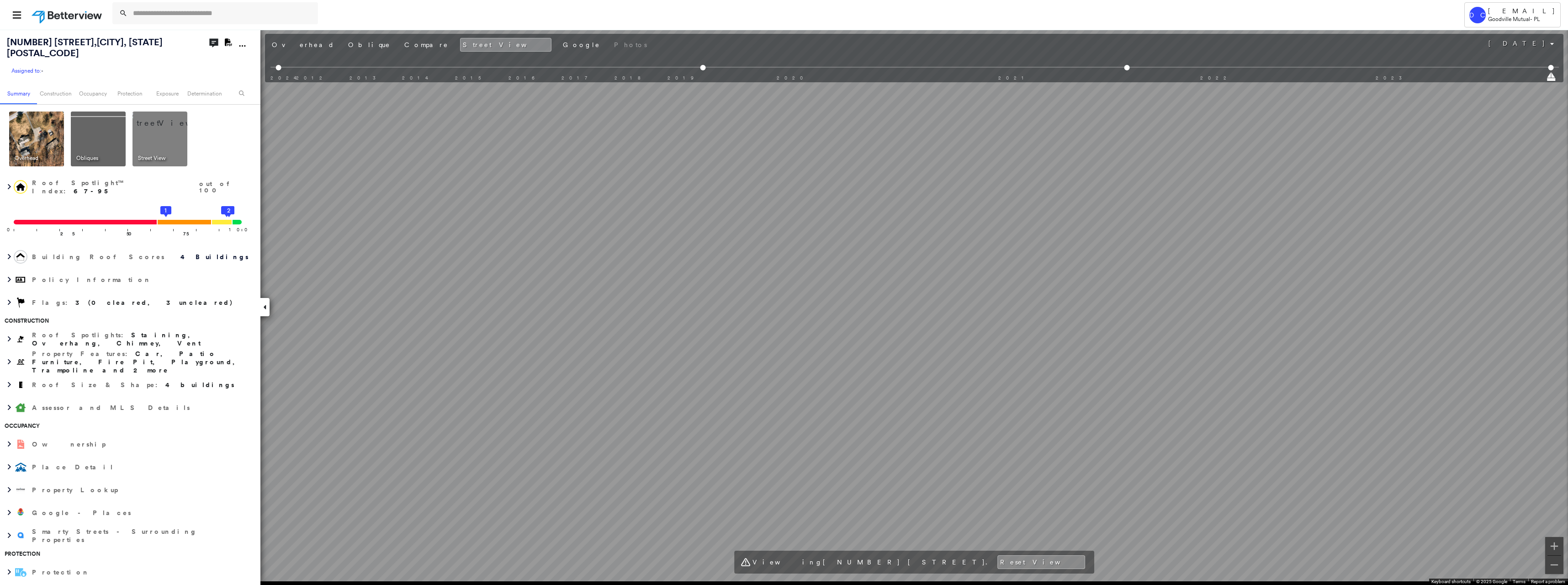 click at bounding box center [37, 139] 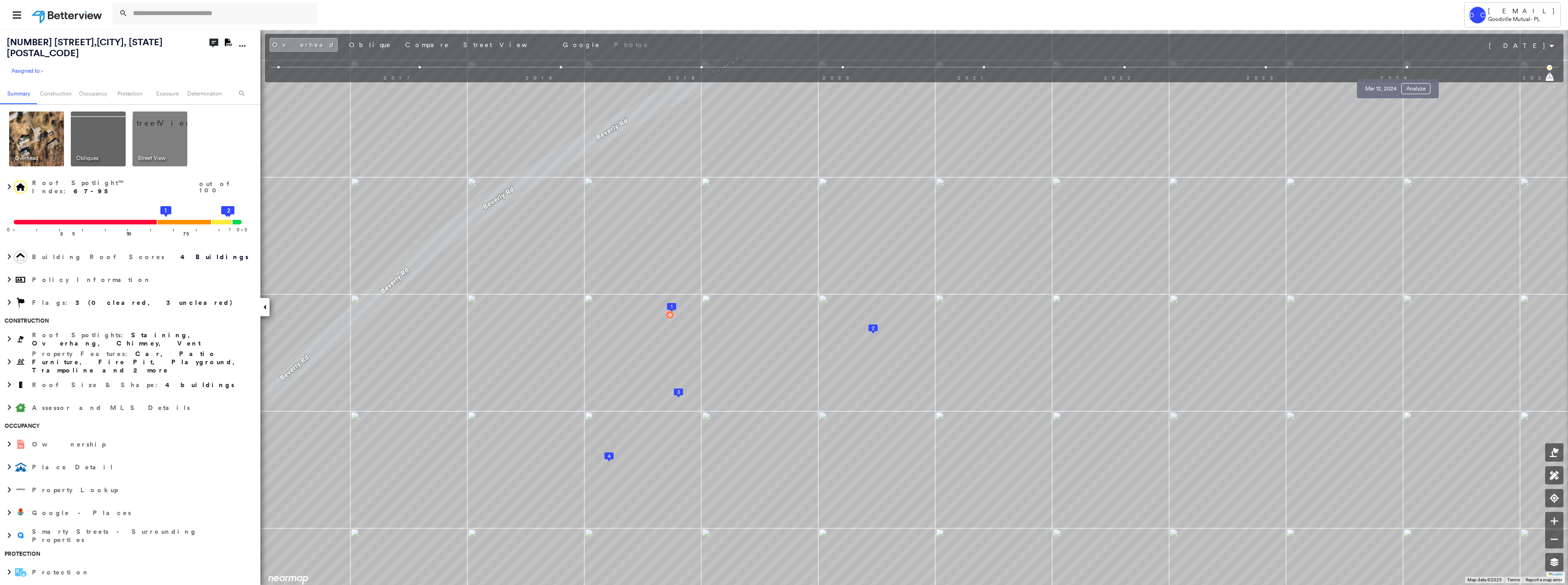 click at bounding box center (1407, 67) 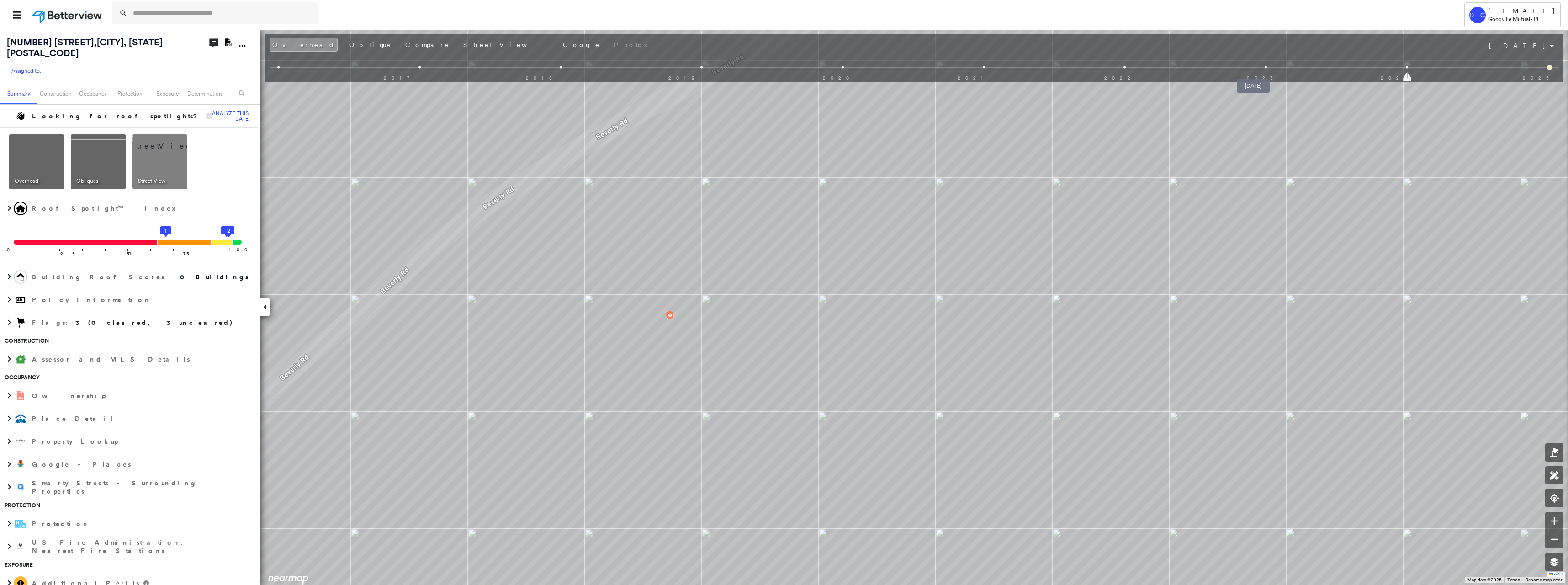 click at bounding box center [1266, 67] 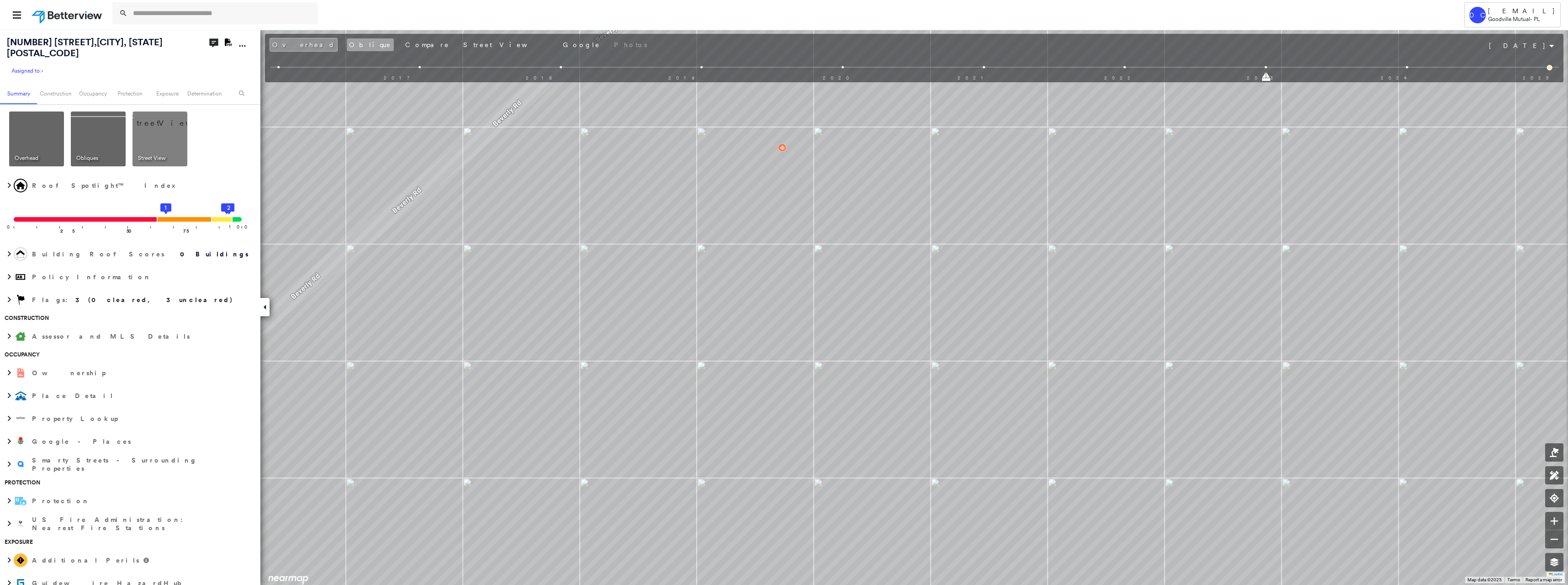 click on "Oblique" at bounding box center (370, 45) 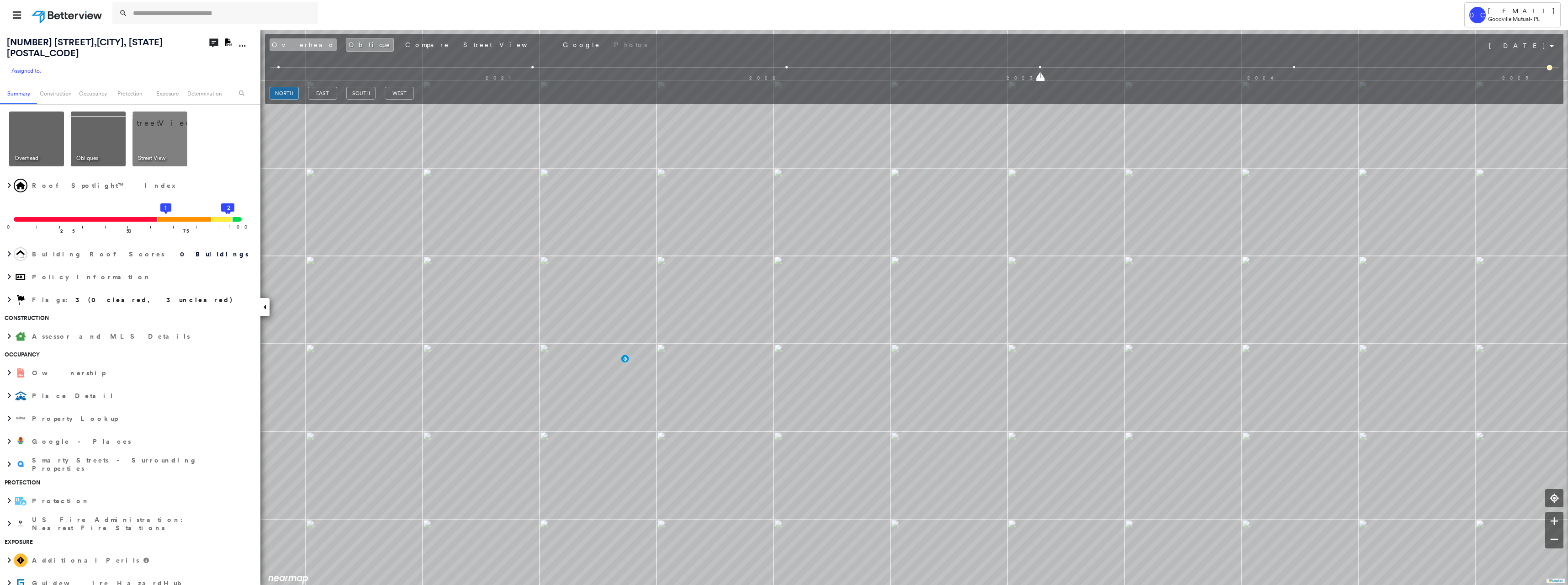 click on "Overhead" at bounding box center [303, 45] 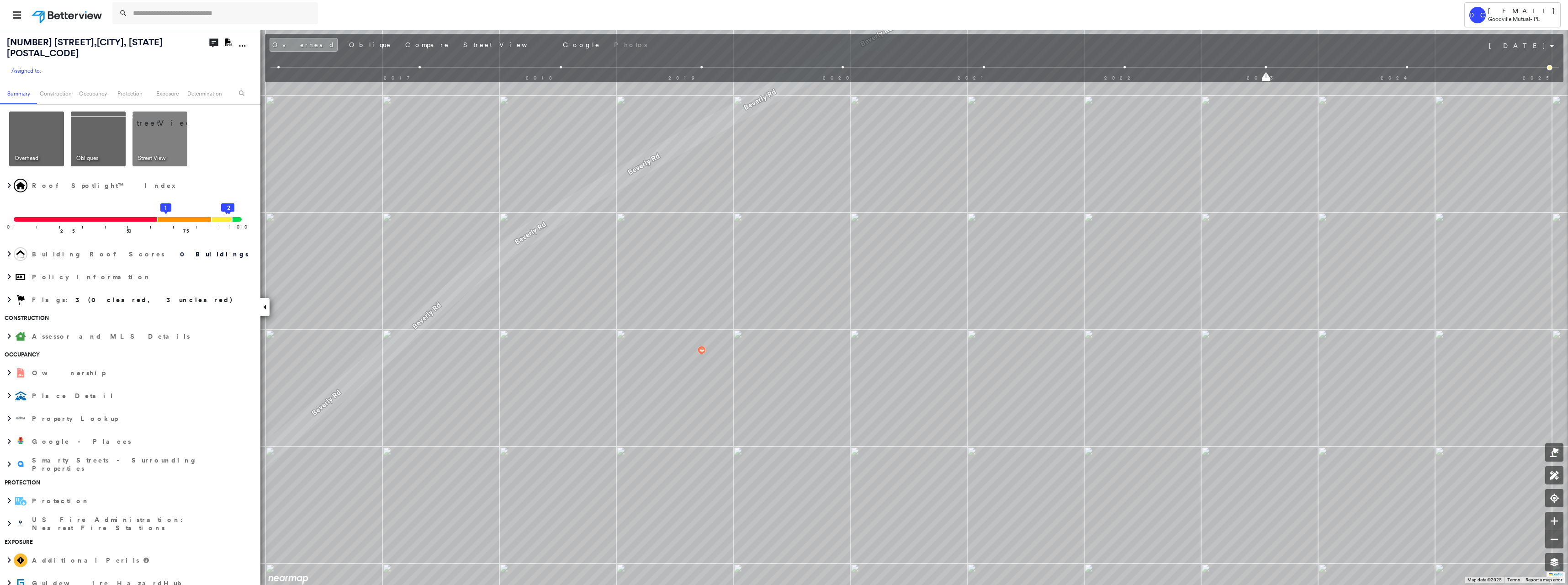click at bounding box center [171, 118] 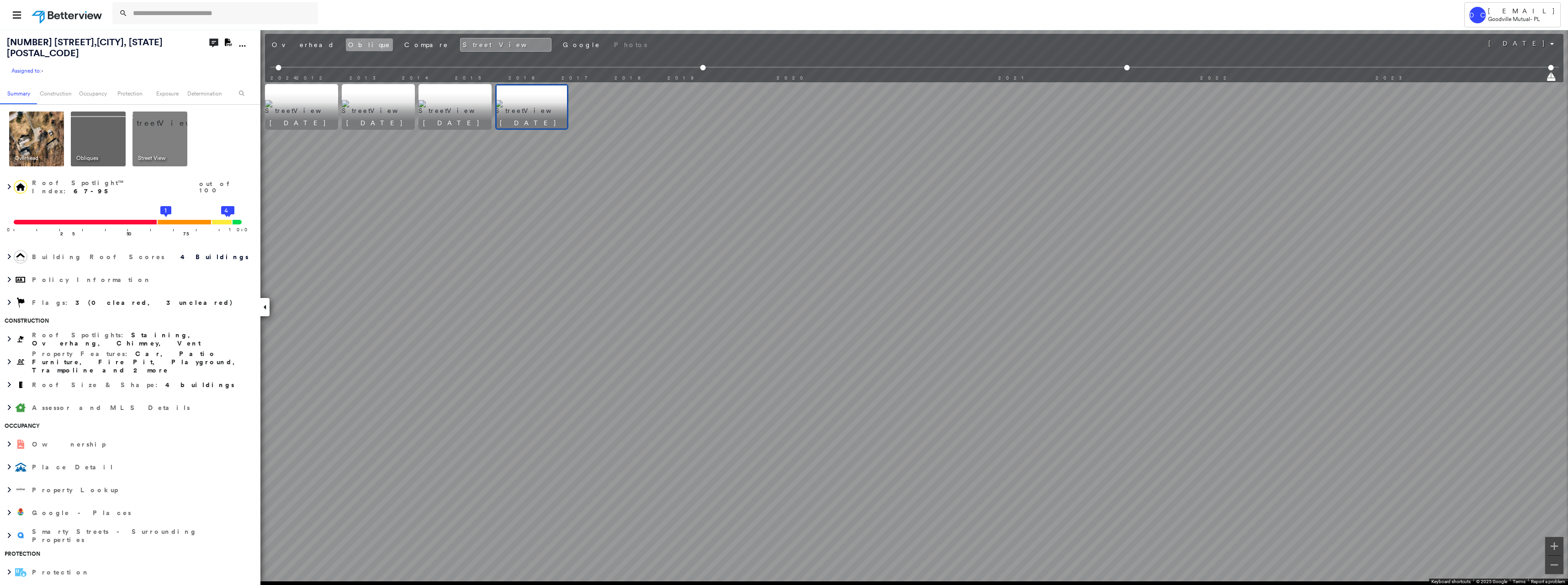click on "Oblique" at bounding box center [369, 45] 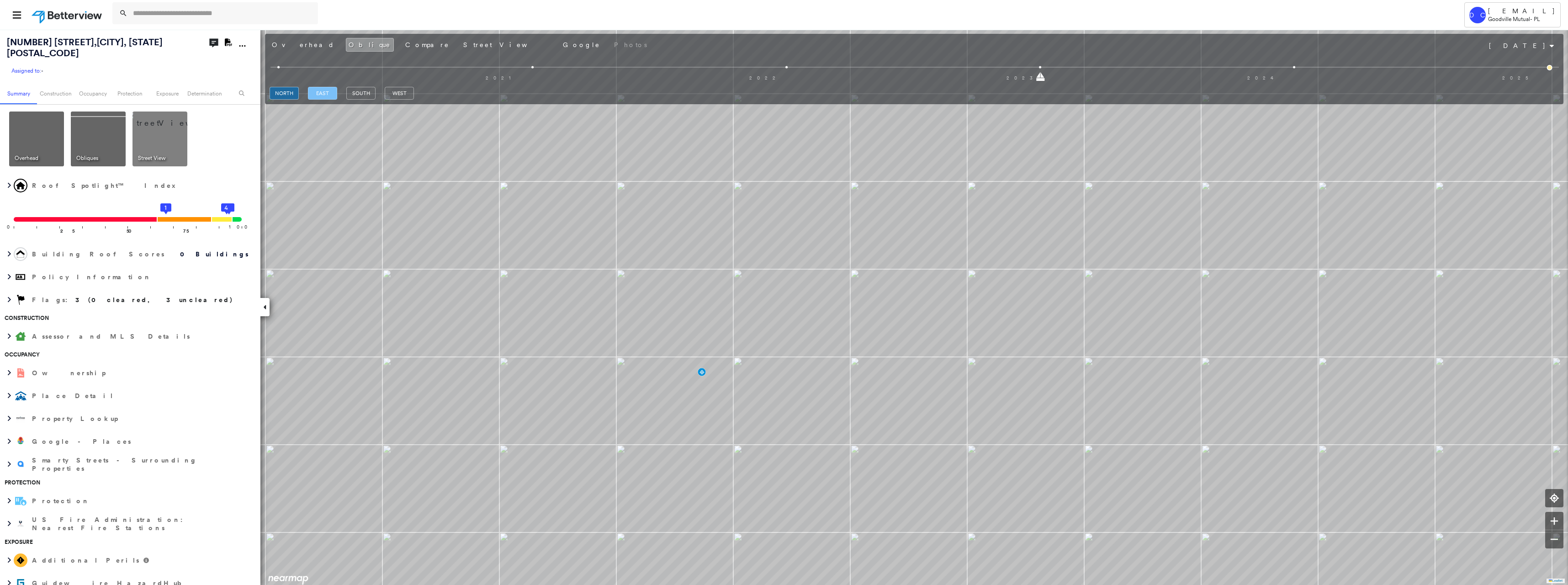 click on "east" at bounding box center [323, 93] 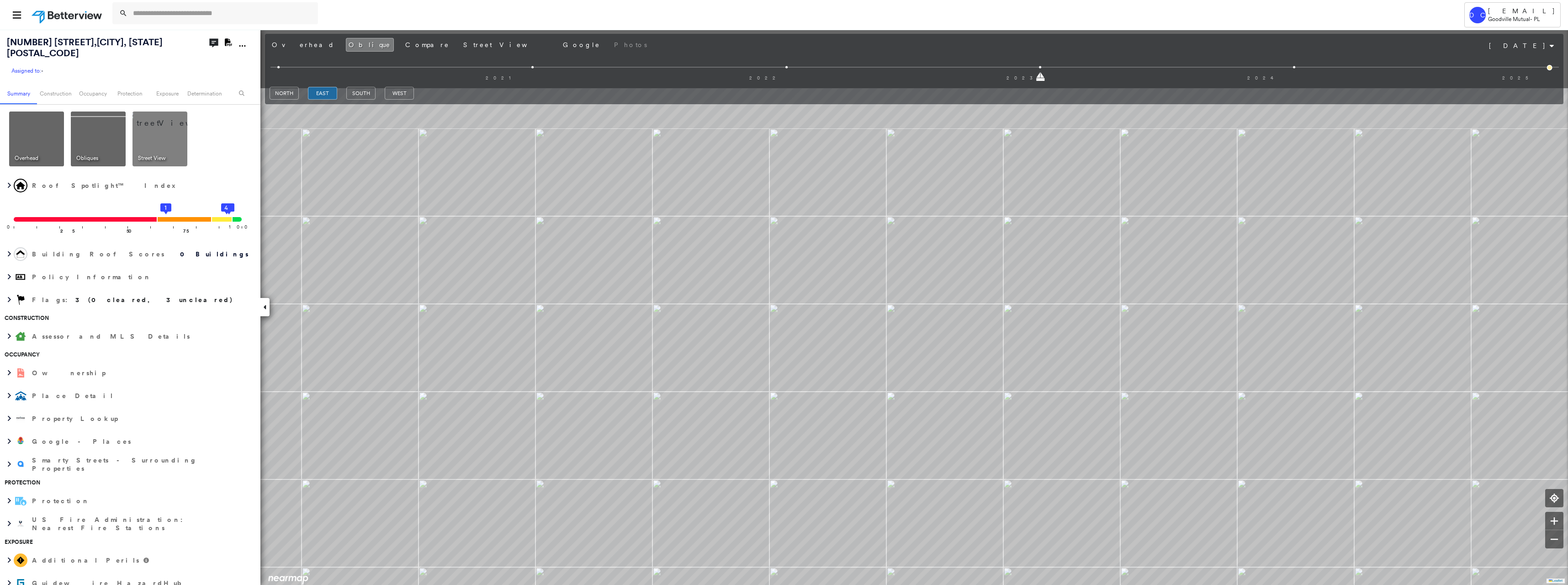 click on "Tower DC [EMAIL] Goodville Mutual - PL [NUMBER] [STREET], [CITY], [STATE] [POSTAL_CODE] Assigned to: - Assigned to: - Assigned to: - Open Comments Download PDF Report Summary Construction Occupancy Protection Exposure Determination Overhead Obliques Street View Roof Spotlight™ Index 0 100 25 50 75 1 2 3 4 Building Roof Scores 0 Buildings Policy Information Flags : 3 (0 cleared, 3 uncleared) Construction Assessor and MLS Details Occupancy Ownership Place Detail Property Lookup Google - Places Smarty Streets - Surrounding Properties Protection Protection US Fire Administration: Nearest Fire Stations Exposure Additional Perils Guidewire HazardHub FEMA Risk Index Determination Flags : 3 (0 cleared, 3 uncleared) Uncleared Flags (3) Cleared Flags (0) Risk Hazards Flagged [DATE] Clear Average Flagged [DATE] Clear Above Average Flagged [DATE] Clear Action Taken New Entry History Quote/New Business Terms & Conditions Added ACV Endorsement Added Cosmetic Endorsement General Save Save" at bounding box center [784, 292] 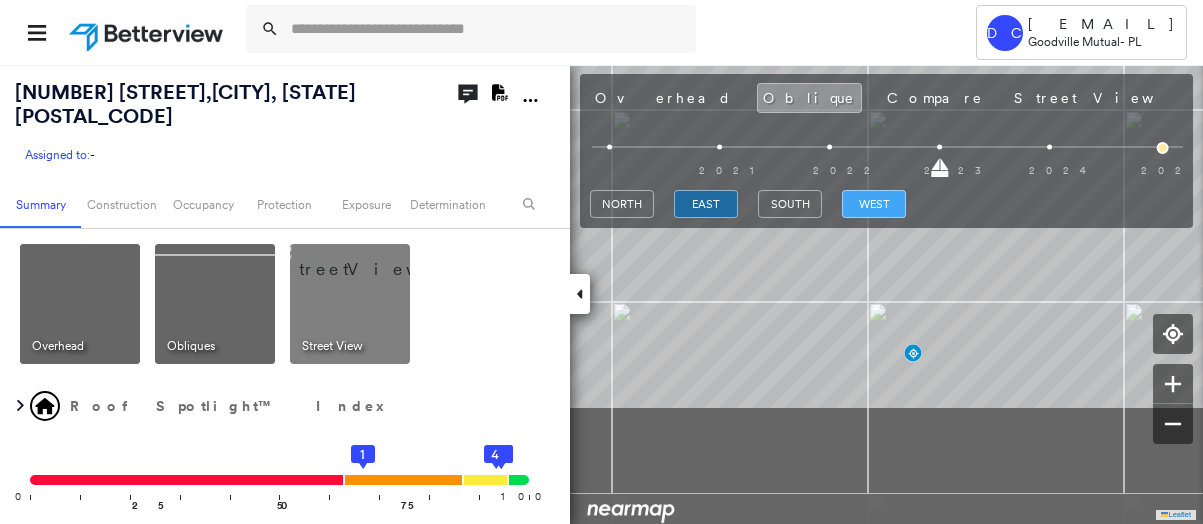 click on "[NUMBER] [STREET], [CITY], [STATE] [POSTAL_CODE] Assigned to: - Assigned to: - Assigned to: - Open Comments Download PDF Report Summary Construction Occupancy Protection Exposure Determination Overhead Obliques Street View Roof Spotlight™ Index 0 100 25 50 75 1 2 3 4 Building Roof Scores 0 Buildings Policy Information Flags : 3 (0 cleared, 3 uncleared) Construction Assessor and MLS Details Occupancy Ownership Place Detail Property Lookup Google - Places Smarty Streets - Surrounding Properties Protection Protection US Fire Administration: Nearest Fire Stations Exposure Additional Perils Guidewire HazardHub FEMA Risk Index Determination Flags : 3 (0 cleared, 3 uncleared) Uncleared Flags (3) Cleared Flags (0) Risk Hazards Flagged [DATE] Clear Average Flagged [DATE] Clear Above Average Flagged [DATE] Clear Action Taken New Entry History Quote/New Business Terms & Conditions Added ACV Endorsement Added Cosmetic Endorsement Inspection/Loss Control Report Information Added to Inspection Survey General Save" at bounding box center [601, 294] 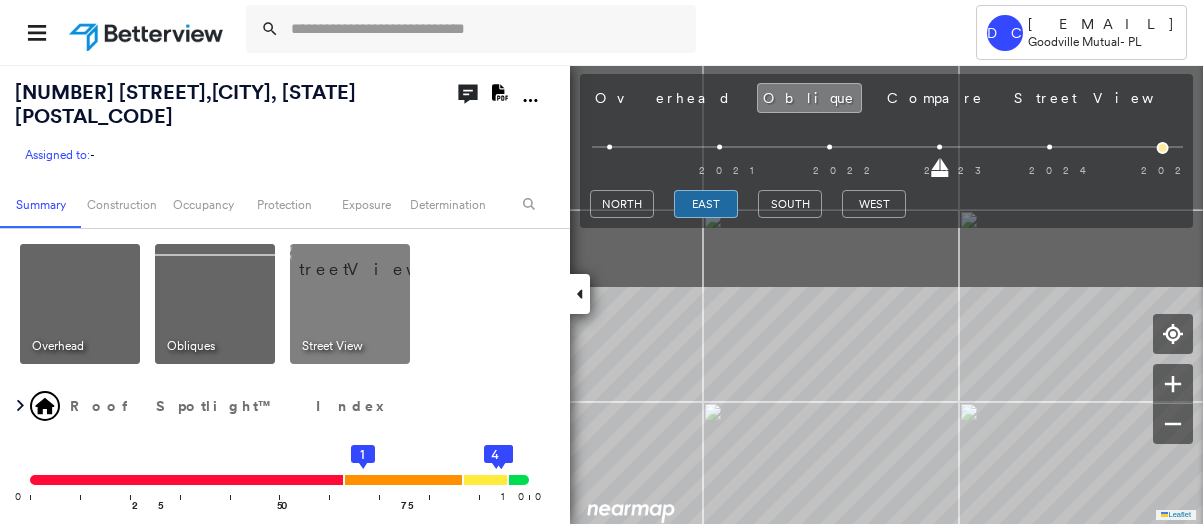 click on "Tower DC [EMAIL] Goodville Mutual - PL [NUMBER] [STREET], [CITY], [STATE] [POSTAL_CODE] Assigned to: - Assigned to: - Assigned to: - Open Comments Download PDF Report Summary Construction Occupancy Protection Exposure Determination Overhead Obliques Street View Roof Spotlight™ Index 0 100 25 50 75 1 2 3 4 Building Roof Scores 0 Buildings Policy Information Flags : 3 (0 cleared, 3 uncleared) Construction Assessor and MLS Details Occupancy Ownership Place Detail Property Lookup Google - Places Smarty Streets - Surrounding Properties Protection Protection US Fire Administration: Nearest Fire Stations Exposure Additional Perils Guidewire HazardHub FEMA Risk Index Determination Flags : 3 (0 cleared, 3 uncleared) Uncleared Flags (3) Cleared Flags (0) Risk Hazards Flagged [DATE] Clear Average Flagged [DATE] Clear Above Average Flagged [DATE] Clear Action Taken New Entry History Quote/New Business Terms & Conditions Added ACV Endorsement Added Cosmetic Endorsement General Save Save" at bounding box center (601, 262) 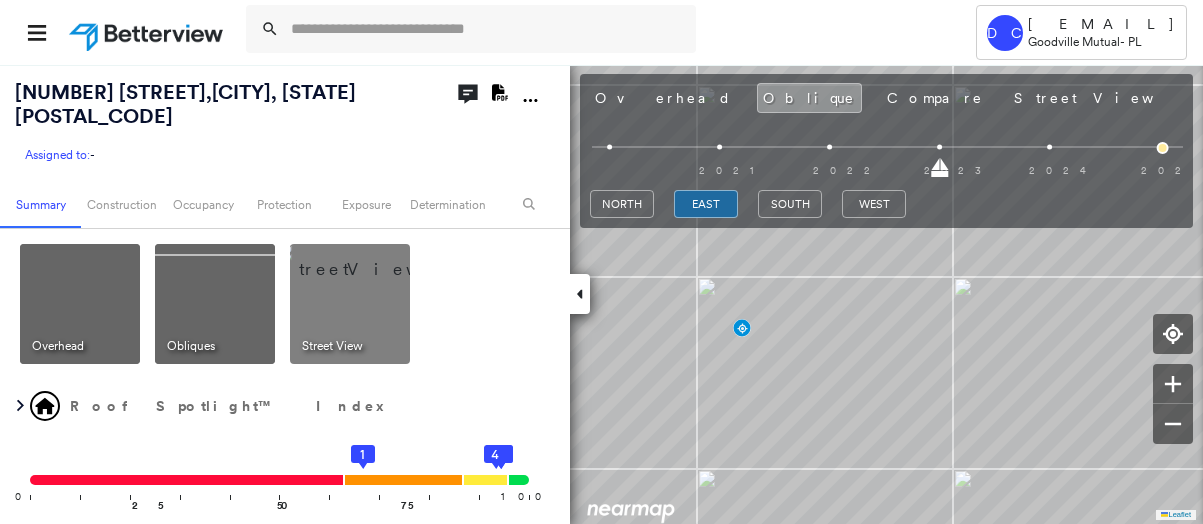 click at bounding box center [374, 259] 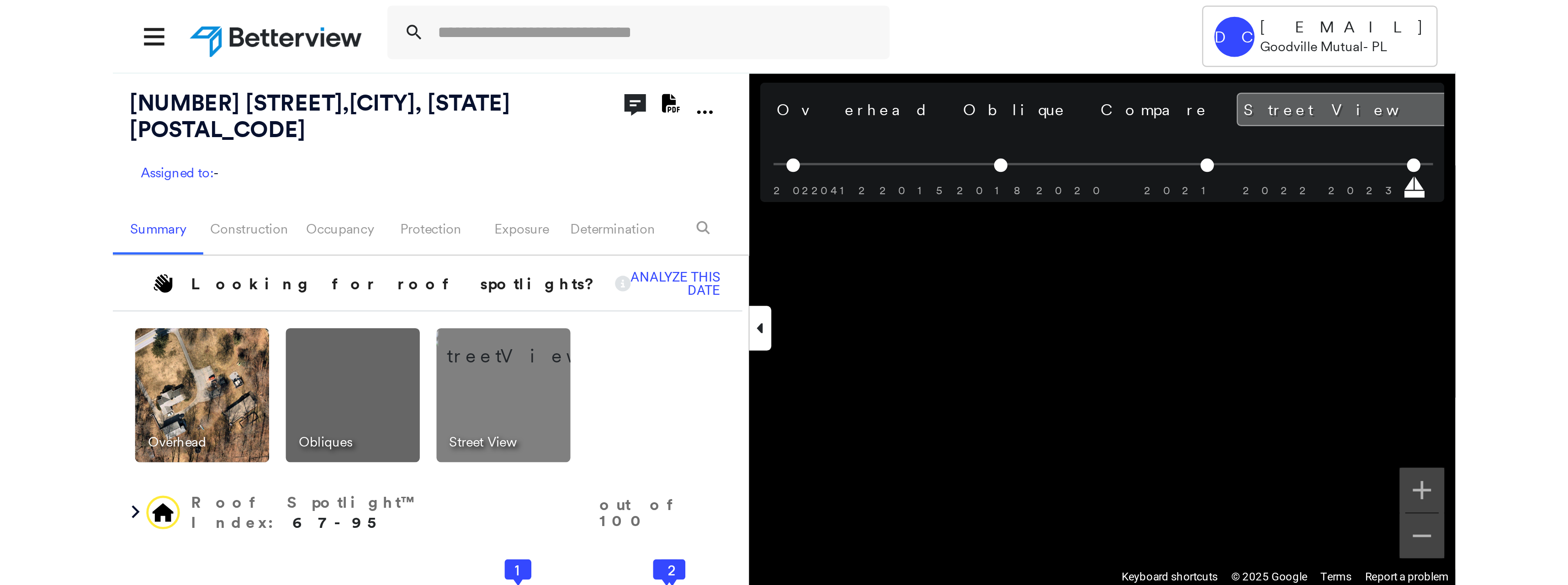 scroll, scrollTop: 0, scrollLeft: 28, axis: horizontal 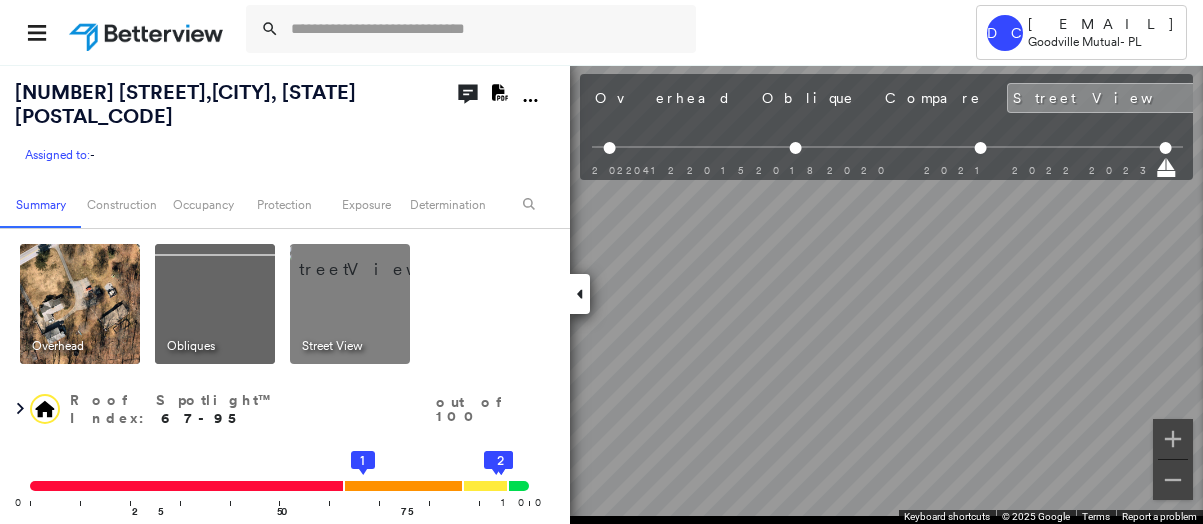 click on "[NUMBER] [STREET], [CITY], [STATE] [POSTAL_CODE] Assigned to: - Assigned to: - Assigned to: - Open Comments Download PDF Report Summary Construction Occupancy Protection Exposure Determination Overhead Obliques Street View Roof Spotlight™ Index : 67-95 out of 100 0 100 25 50 75 1 4 3 2 Building Roof Scores 4 Buildings Policy Information Flags : 3 (0 cleared, 3 uncleared) Construction Roof Spotlights : Staining, Overhang, Chimney, Vent Property Features : Car, Patio Furniture, Fire Pit, Playground, Trampoline and 2 more Roof Size & Shape : 4 buildings Assessor and MLS Details Occupancy Ownership Place Detail Property Lookup Google - Places Smarty Streets - Surrounding Properties Protection Protection US Fire Administration: Nearest Fire Stations Exposure Additional Perils Guidewire HazardHub FEMA Risk Index Determination Flags : 3 (0 cleared, 3 uncleared) Uncleared Flags (3) Cleared Flags (0) Risk Hazards Flagged [DATE] Clear Average Flagged [DATE] Clear Above Average Flagged [DATE] Clear History" at bounding box center (601, 294) 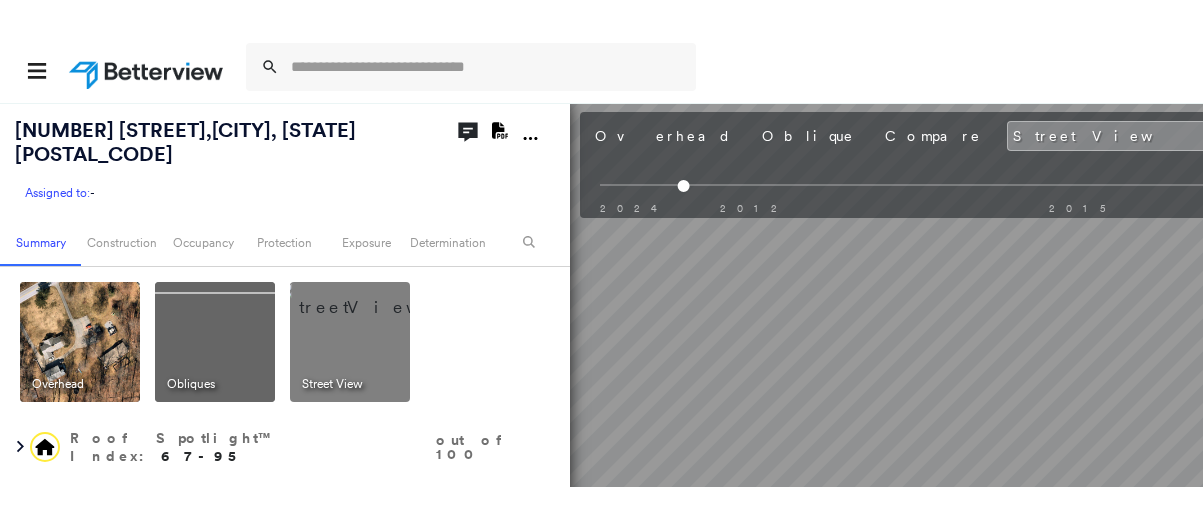 scroll, scrollTop: 0, scrollLeft: 0, axis: both 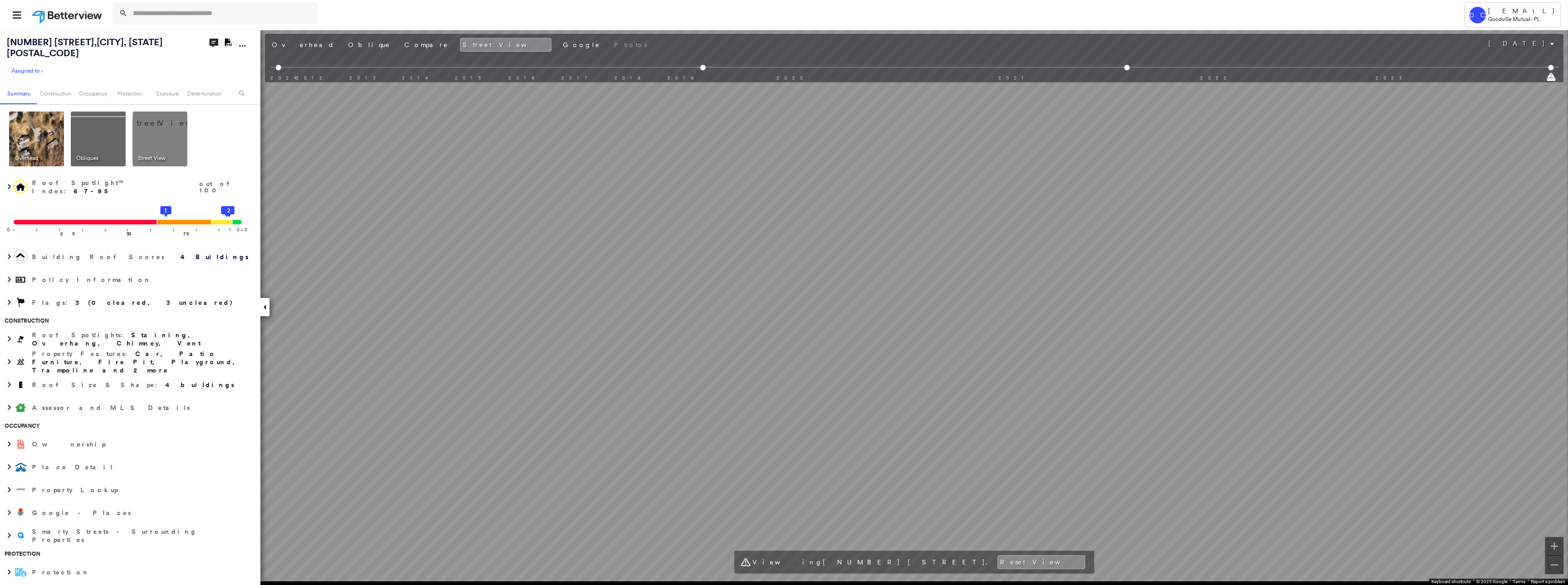 click at bounding box center (37, 139) 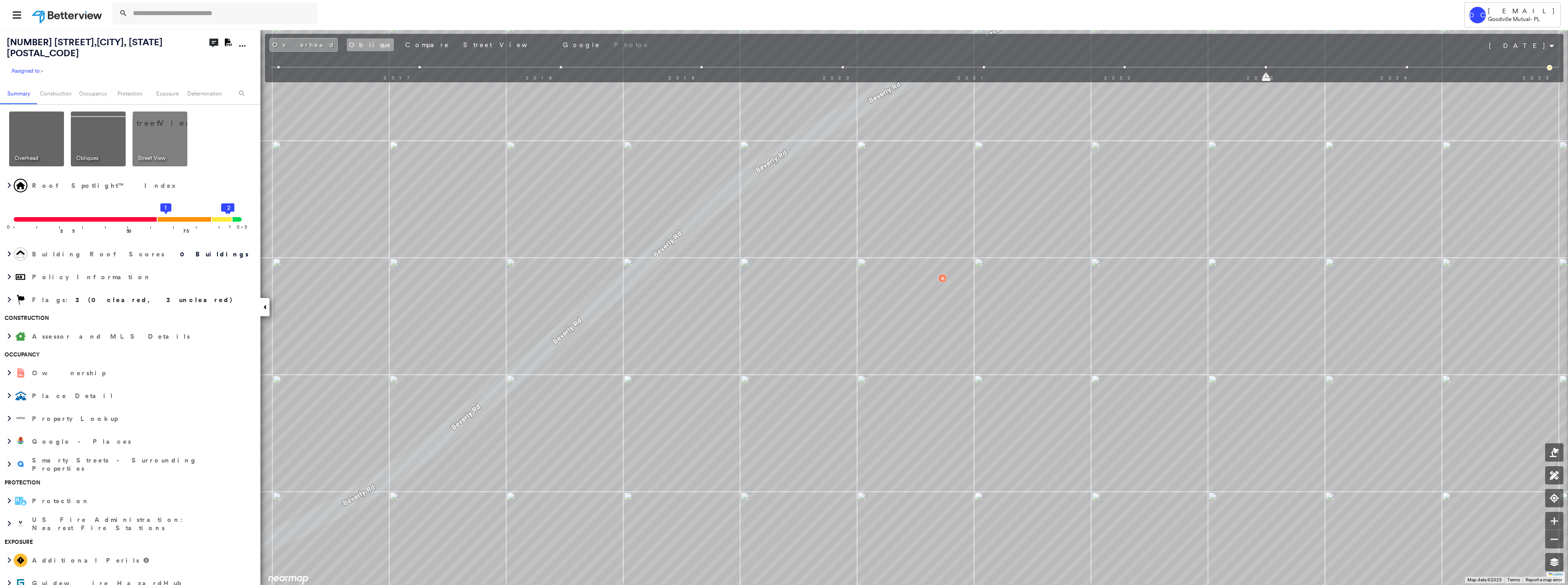click on "Oblique" at bounding box center [370, 45] 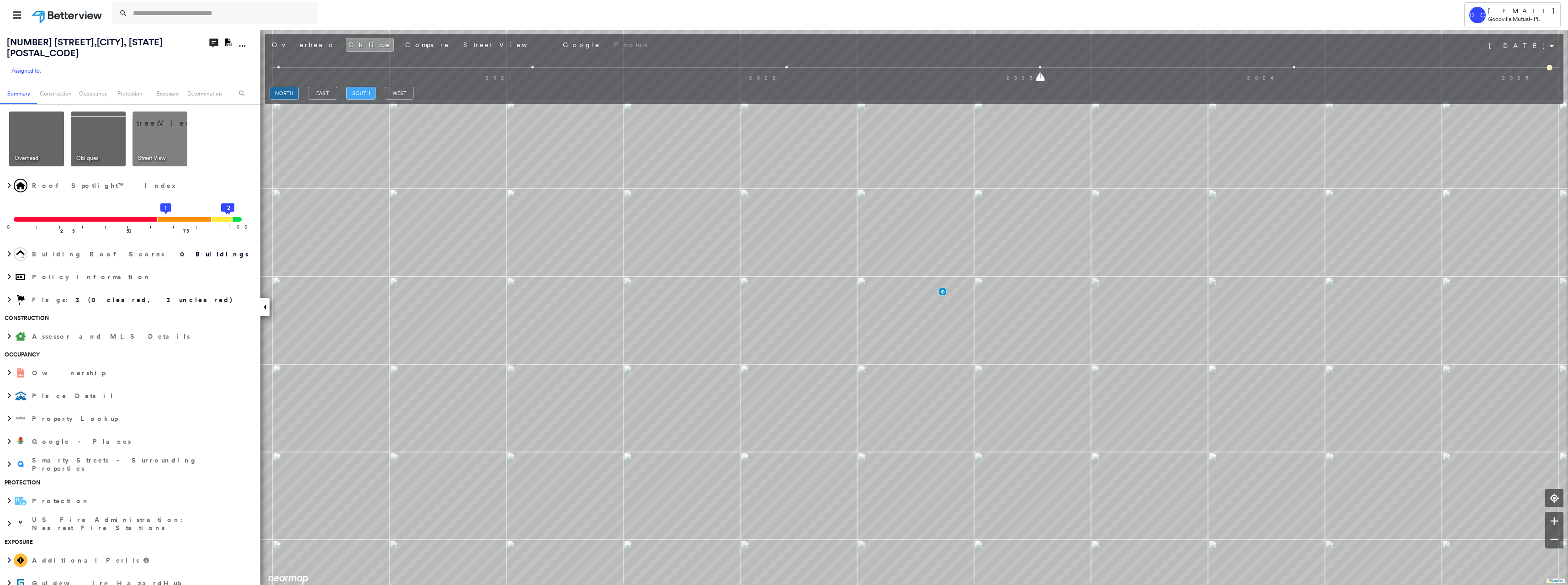 click on "south" at bounding box center (361, 93) 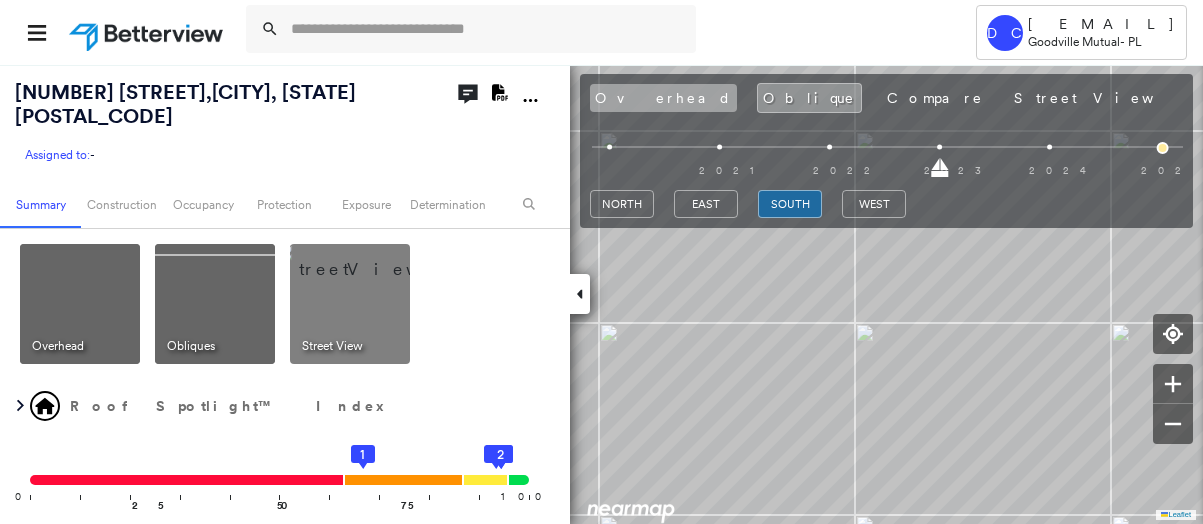 click on "Overhead" at bounding box center [663, 98] 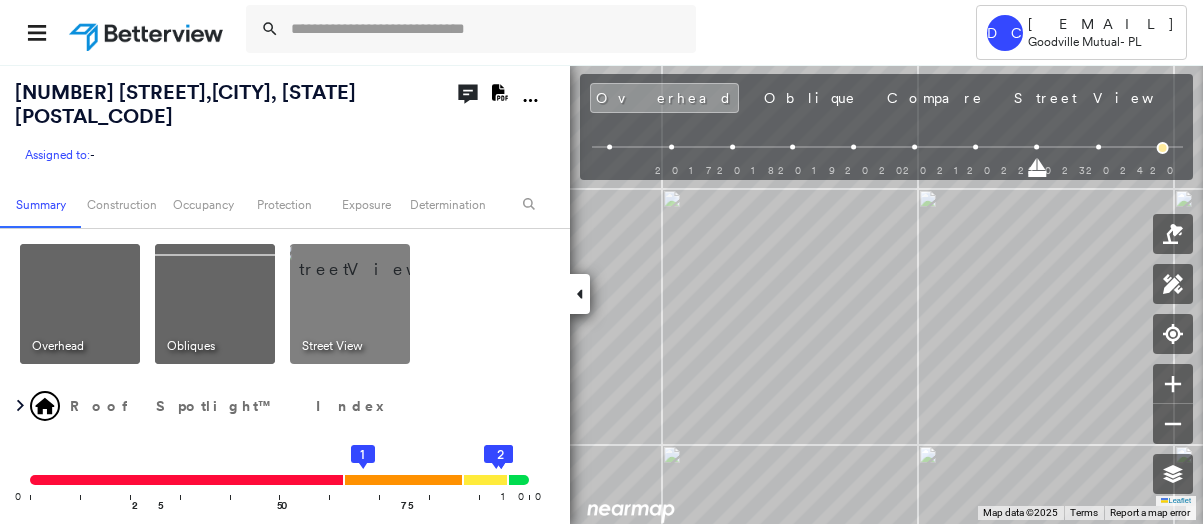 click at bounding box center [374, 259] 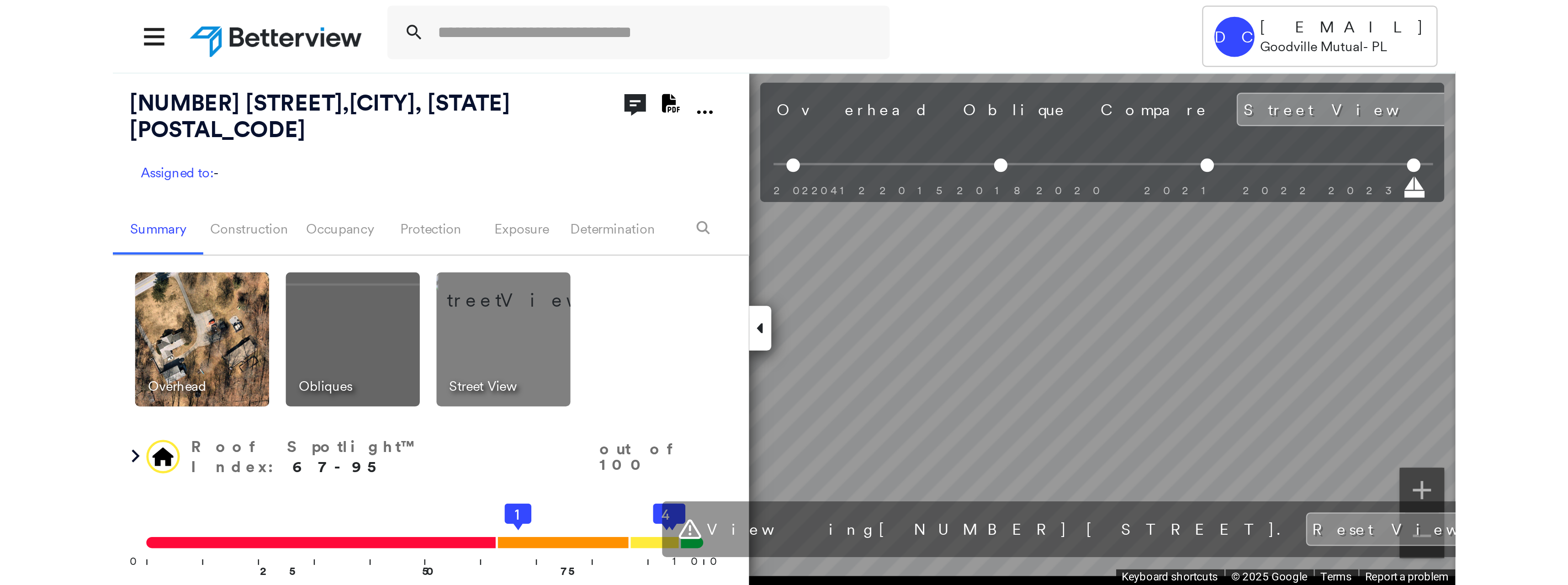 scroll, scrollTop: 0, scrollLeft: 28, axis: horizontal 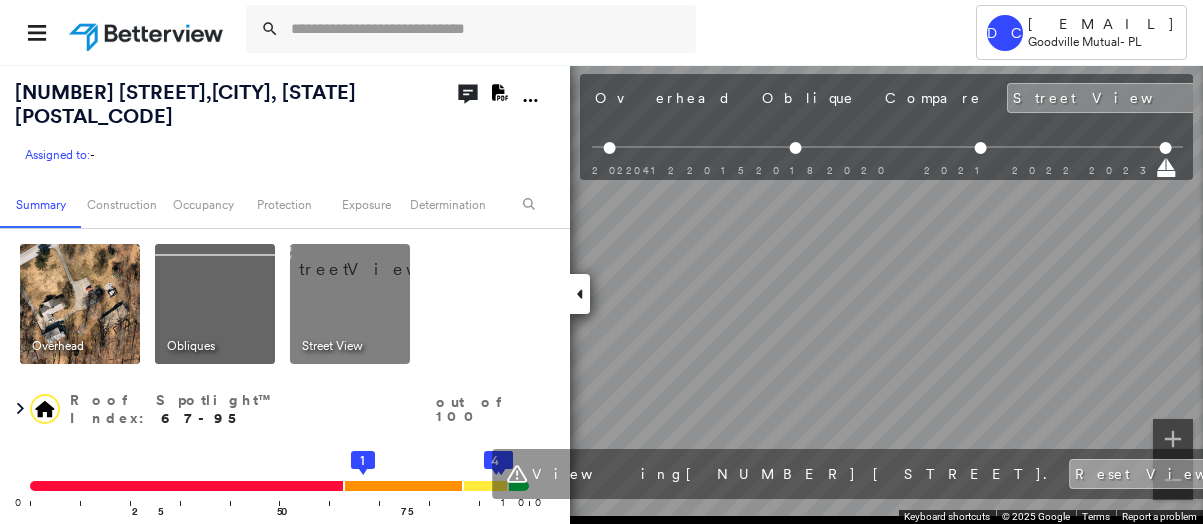 click on "Reset View" at bounding box center (1165, 474) 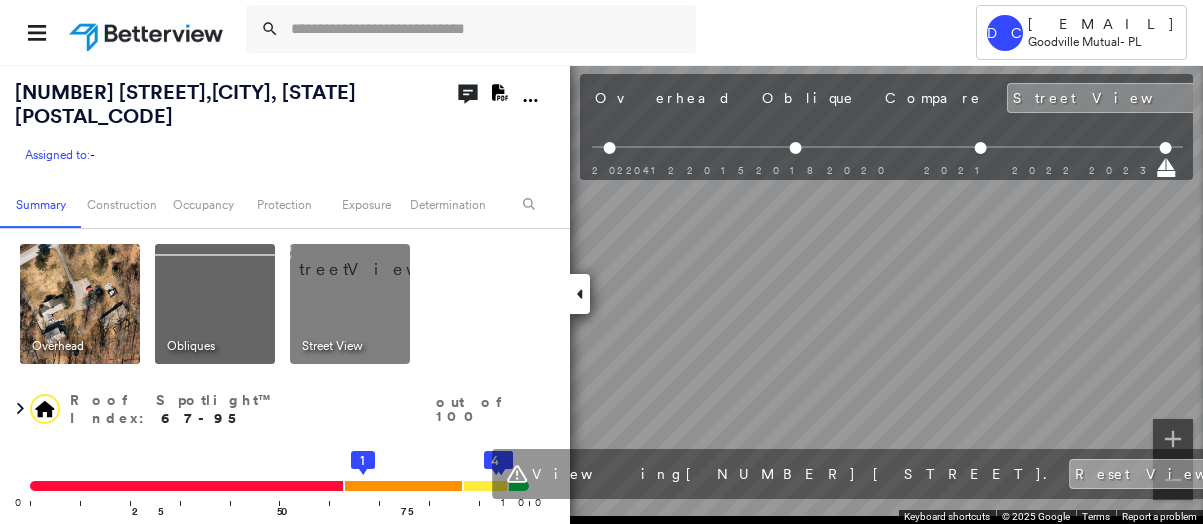 click on "Reset View" at bounding box center (1165, 474) 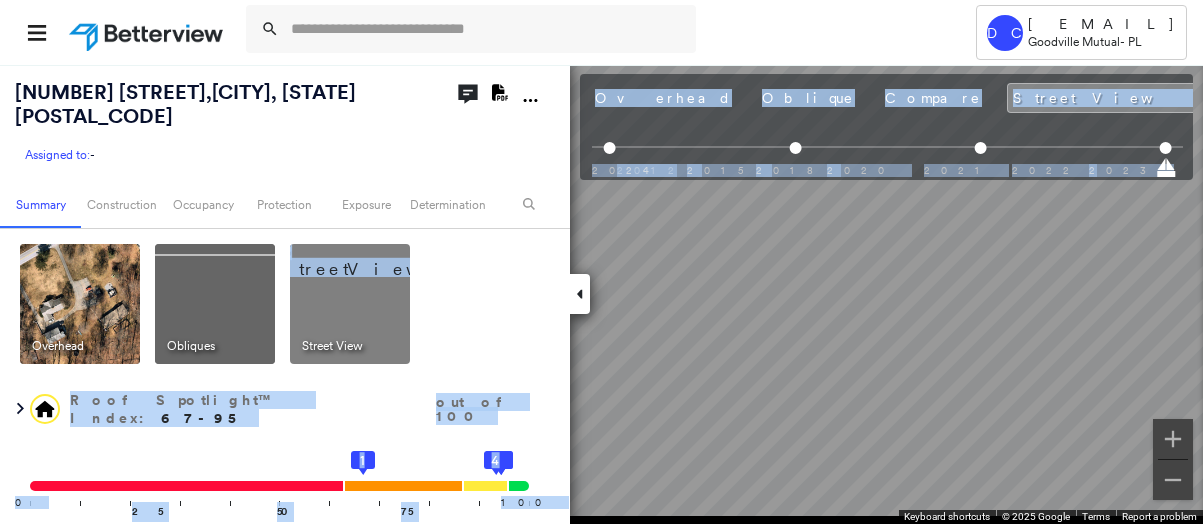 click on "[NUMBER] [STREET], [CITY], [STATE] [POSTAL_CODE] Assigned to: - Assigned to: - Assigned to: - Open Comments Download PDF Report Summary Construction Occupancy Protection Exposure Determination Overhead Obliques Street View Roof Spotlight™ Index : 67-95 out of 100 0 100 25 50 75 1 2 3 4 Building Roof Scores 4 Buildings Policy Information Flags : 3 (0 cleared, 3 uncleared) Construction Roof Spotlights : Staining, Overhang, Chimney, Vent Property Features : Car, Patio Furniture, Fire Pit, Playground, Trampoline and 2 more Roof Size & Shape : 4 buildings Assessor and MLS Details Occupancy Ownership Place Detail Property Lookup Google - Places Smarty Streets - Surrounding Properties Protection Protection US Fire Administration: Nearest Fire Stations Exposure Additional Perils Guidewire HazardHub FEMA Risk Index Determination Flags : 3 (0 cleared, 3 uncleared) Uncleared Flags (3) Cleared Flags (0) Risk Hazards Flagged [DATE] Clear Average Flagged [DATE] Clear Above Average Flagged [DATE] Clear History" at bounding box center (601, 294) 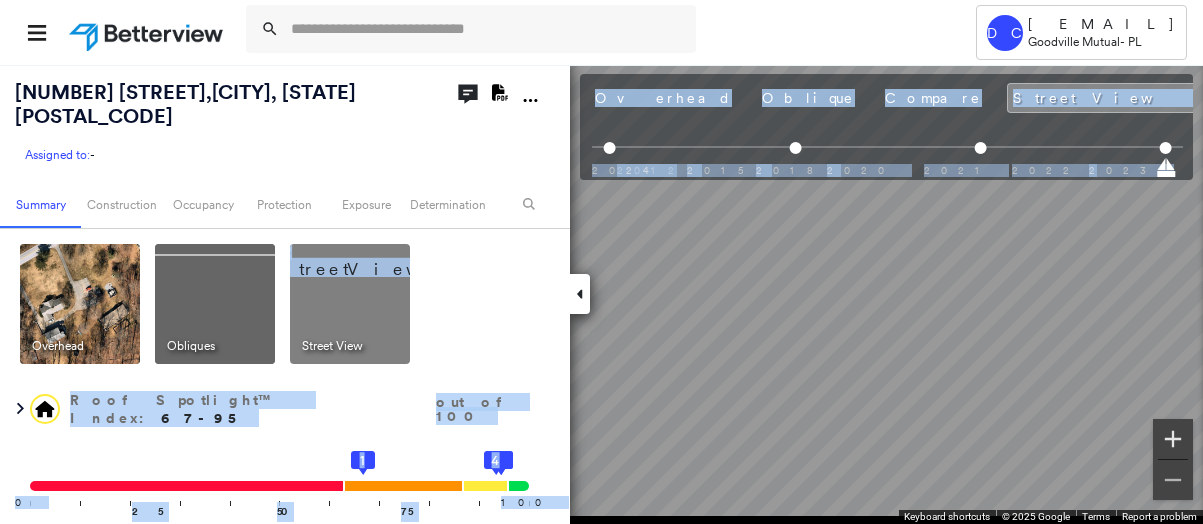 click at bounding box center [1173, 439] 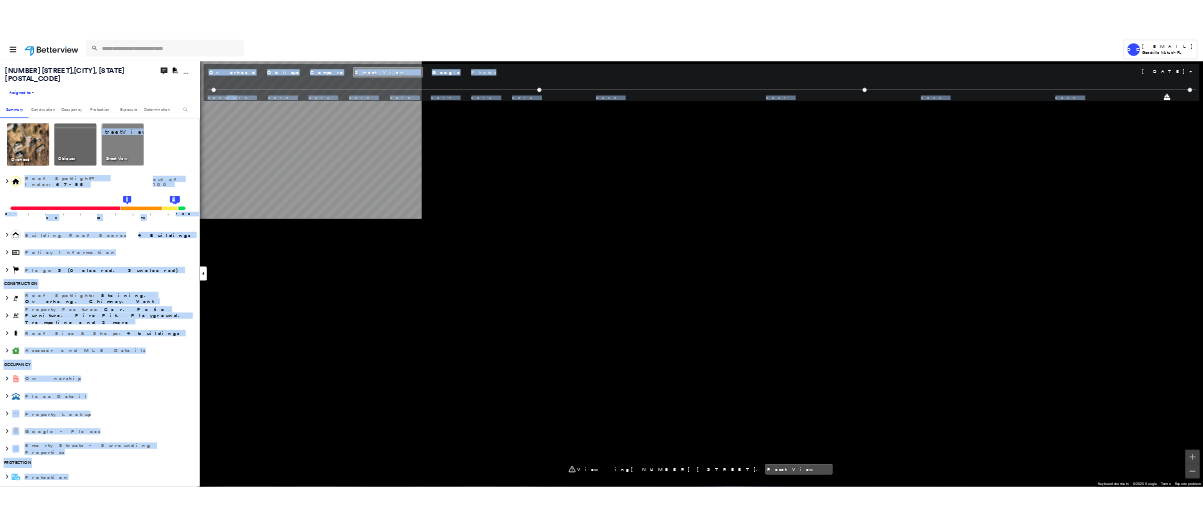 scroll, scrollTop: 0, scrollLeft: 0, axis: both 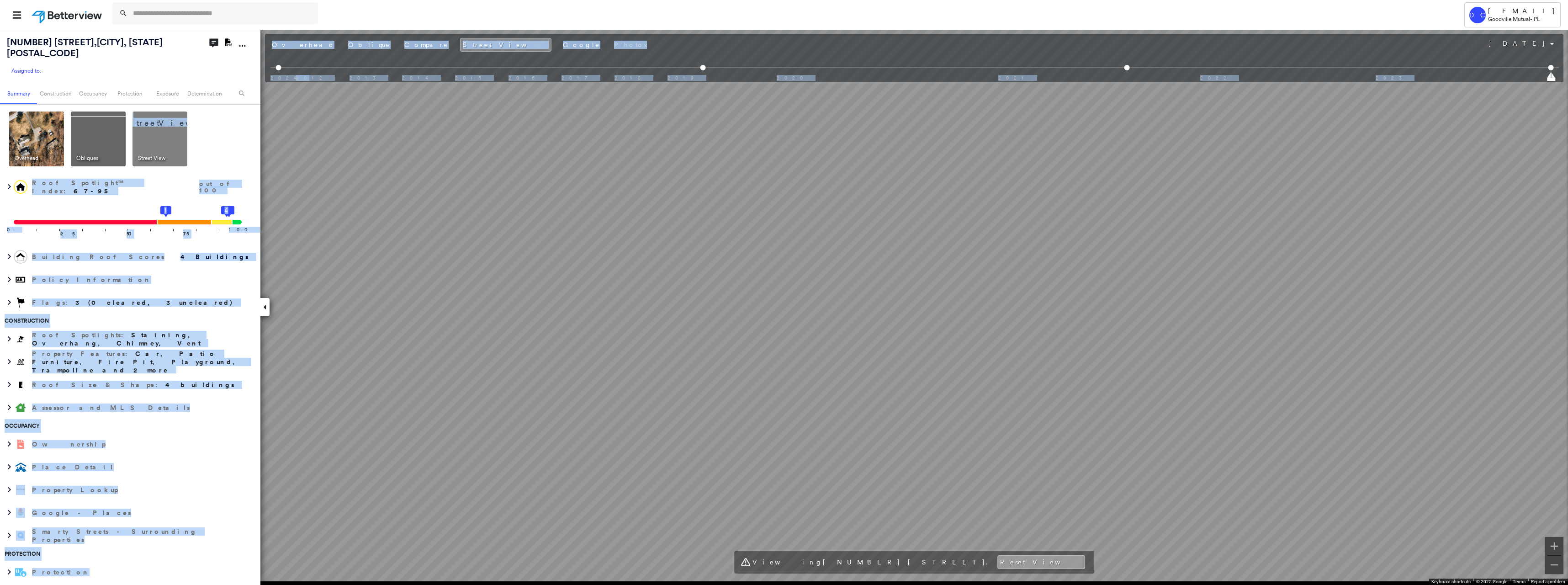 click on "Reset View" at bounding box center [1041, 562] 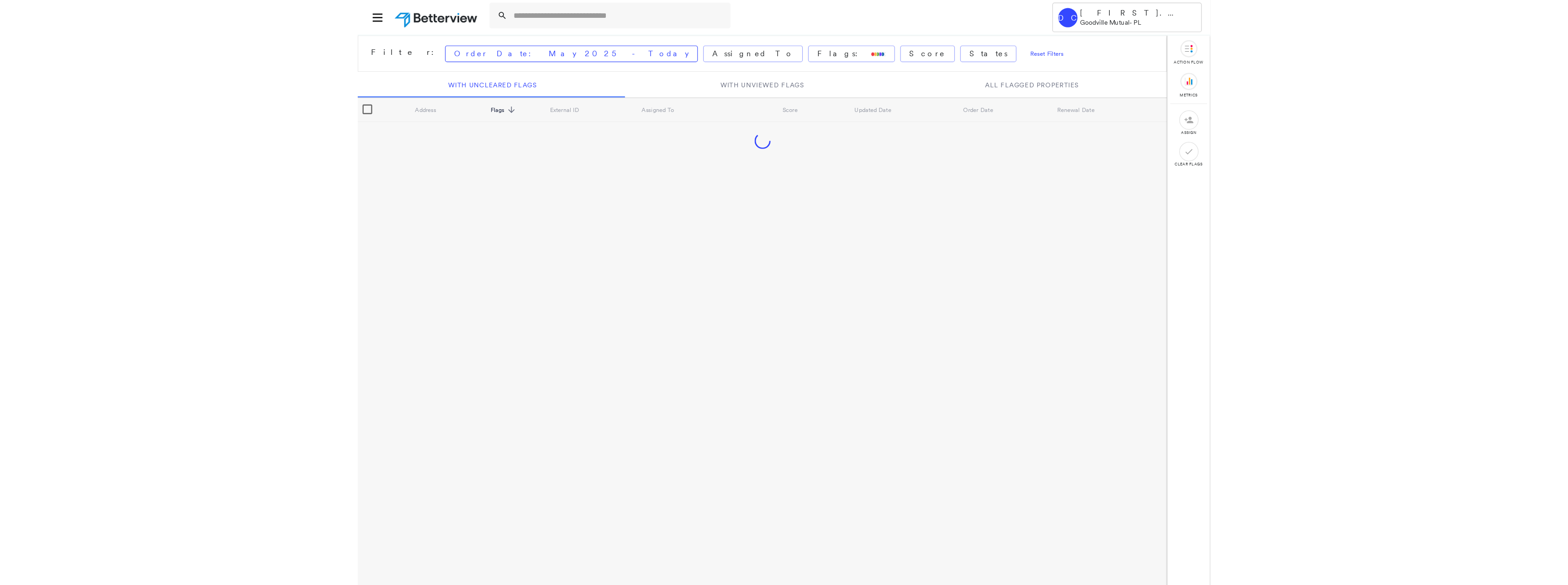 scroll, scrollTop: 0, scrollLeft: 0, axis: both 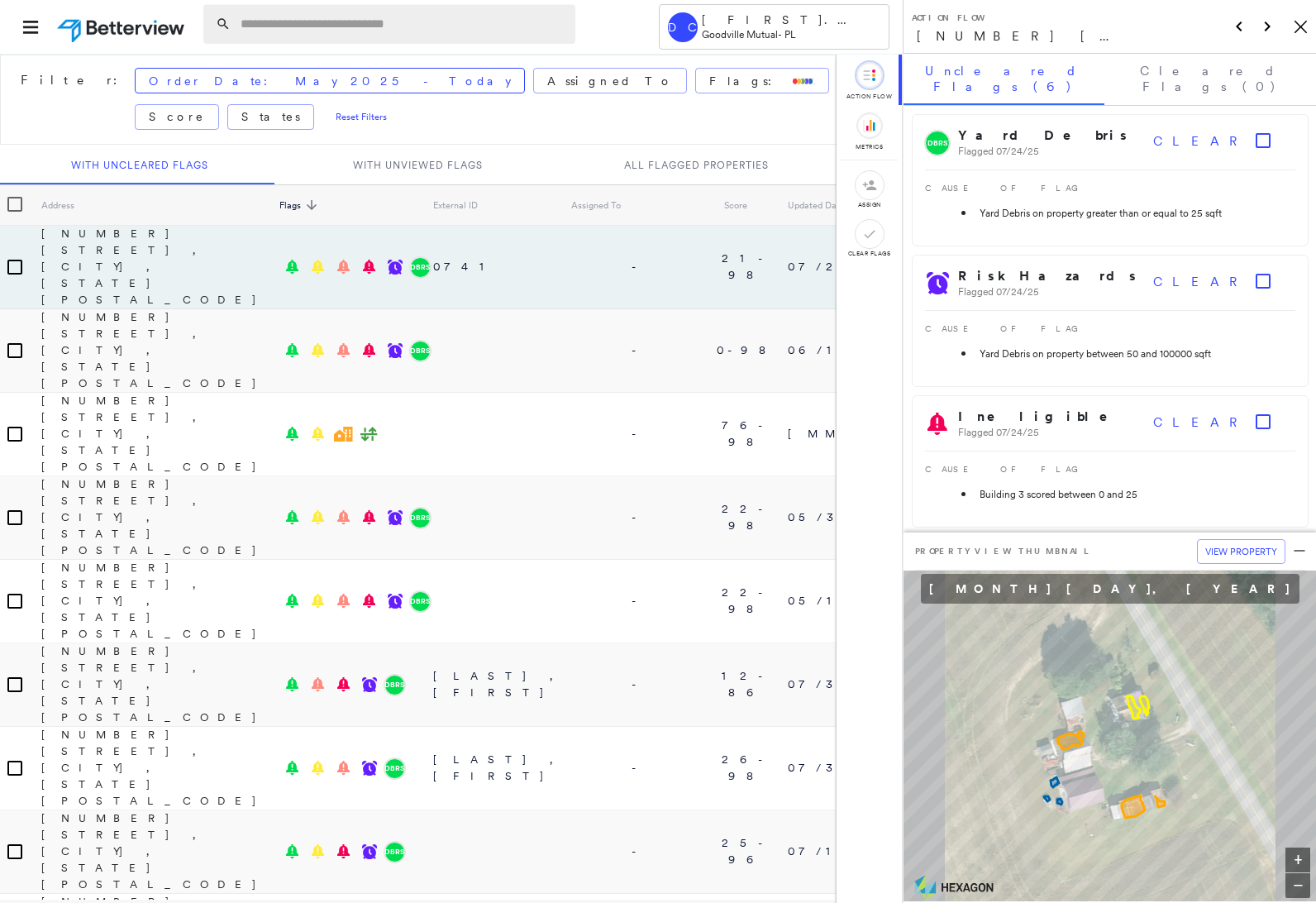 click at bounding box center (403, 24) 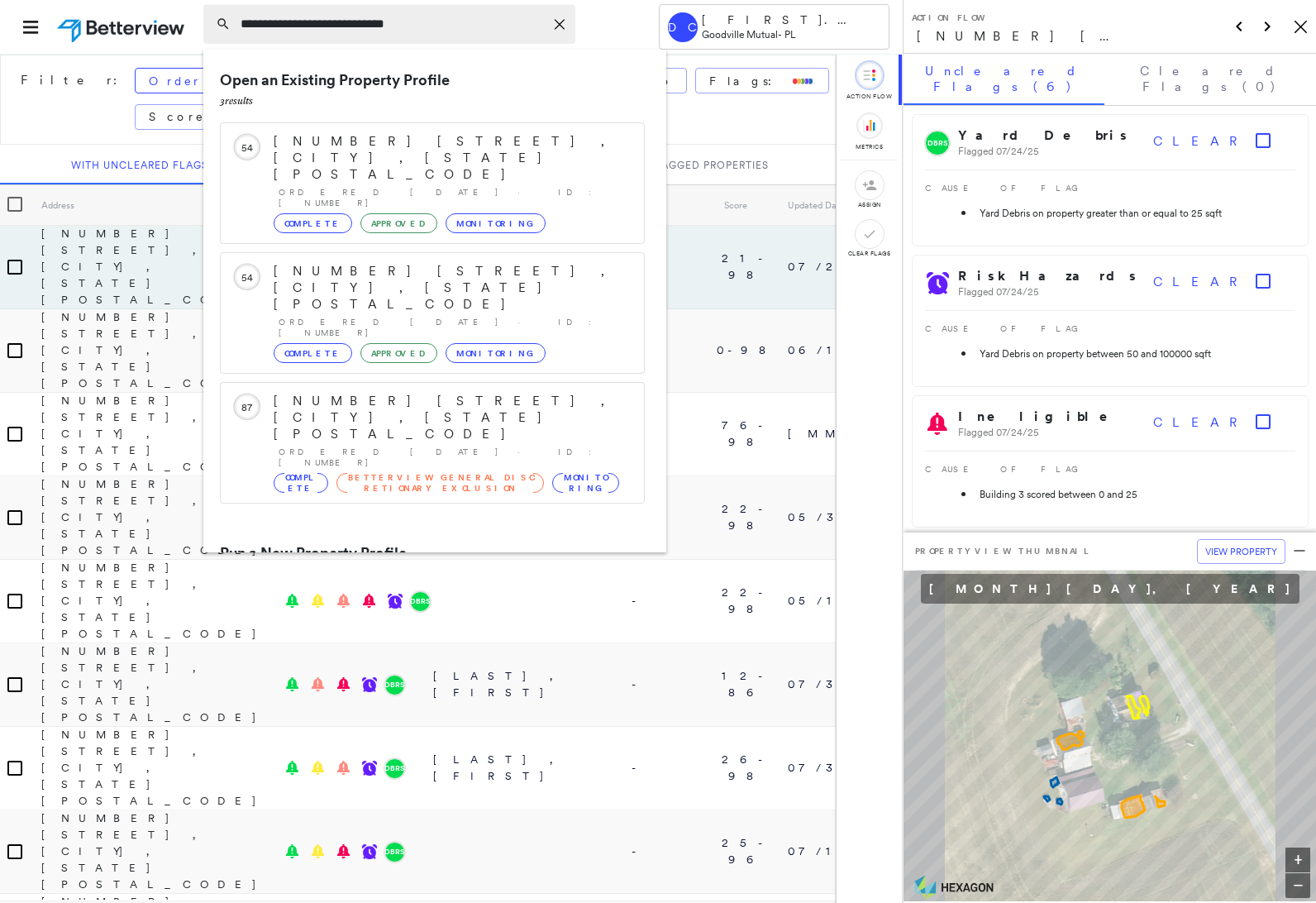 type on "**********" 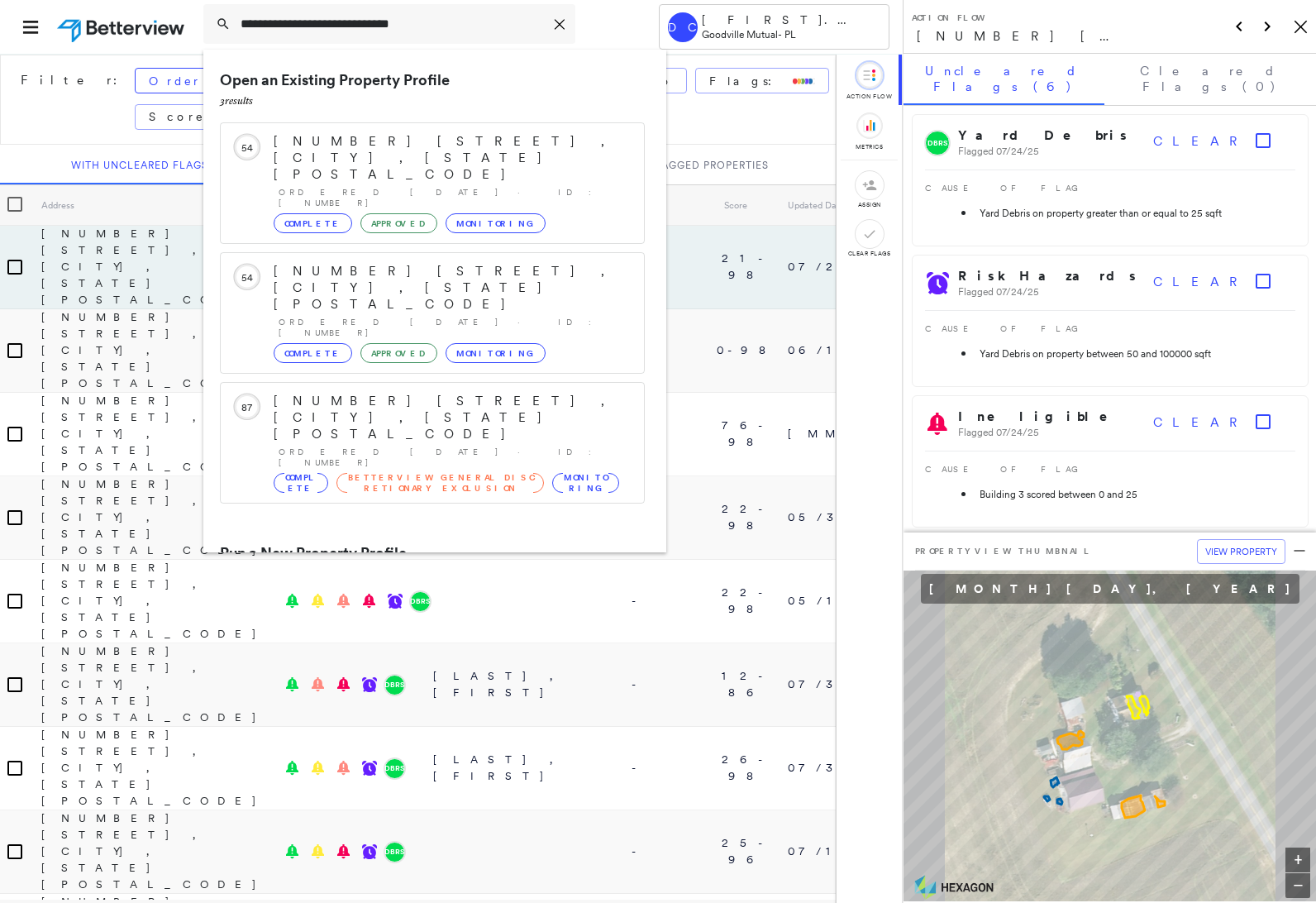 click on "7 Patricia Dr, Lebanon, PA 17042, USA" at bounding box center [414, 616] 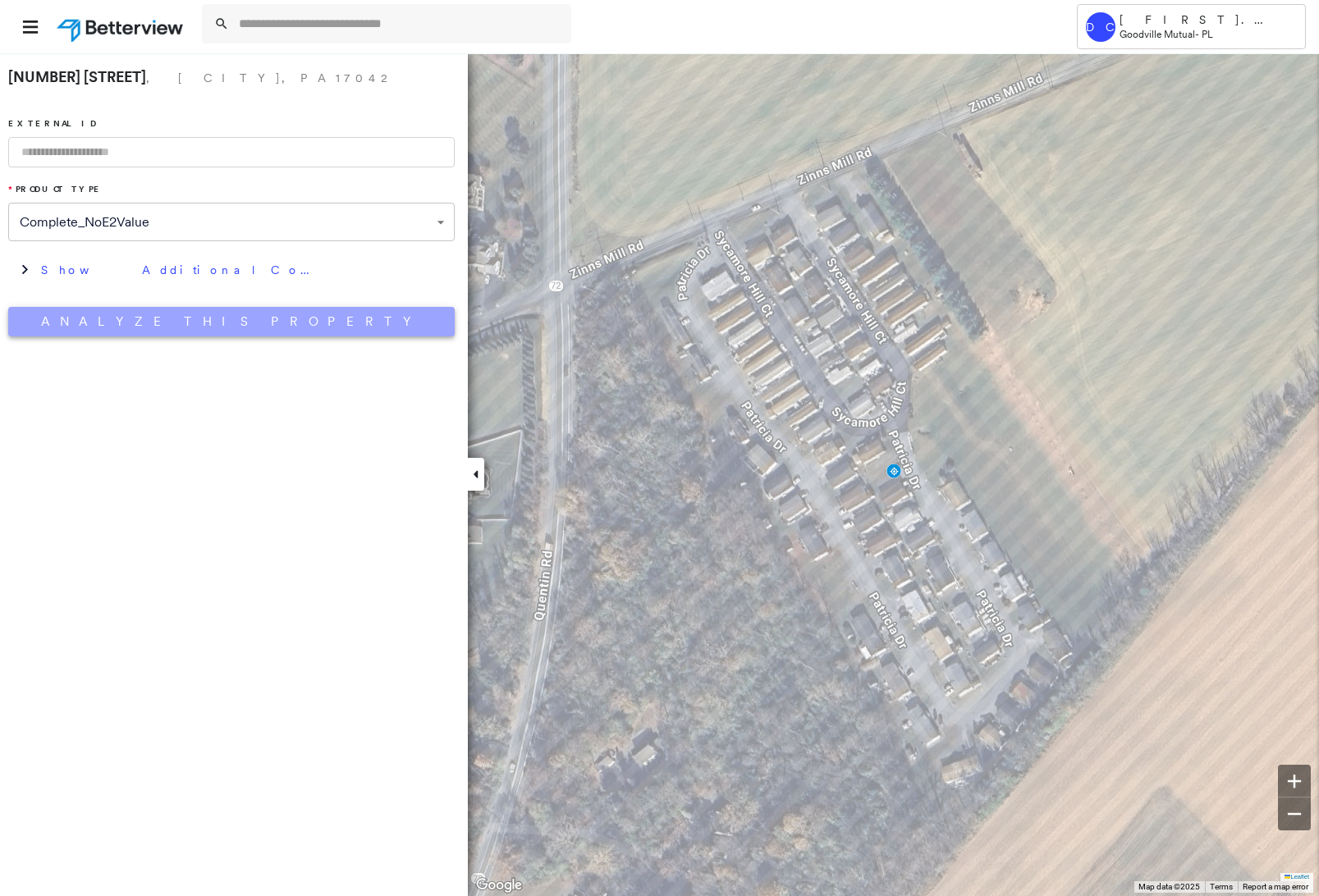 click on "Analyze This Property" at bounding box center (231, 322) 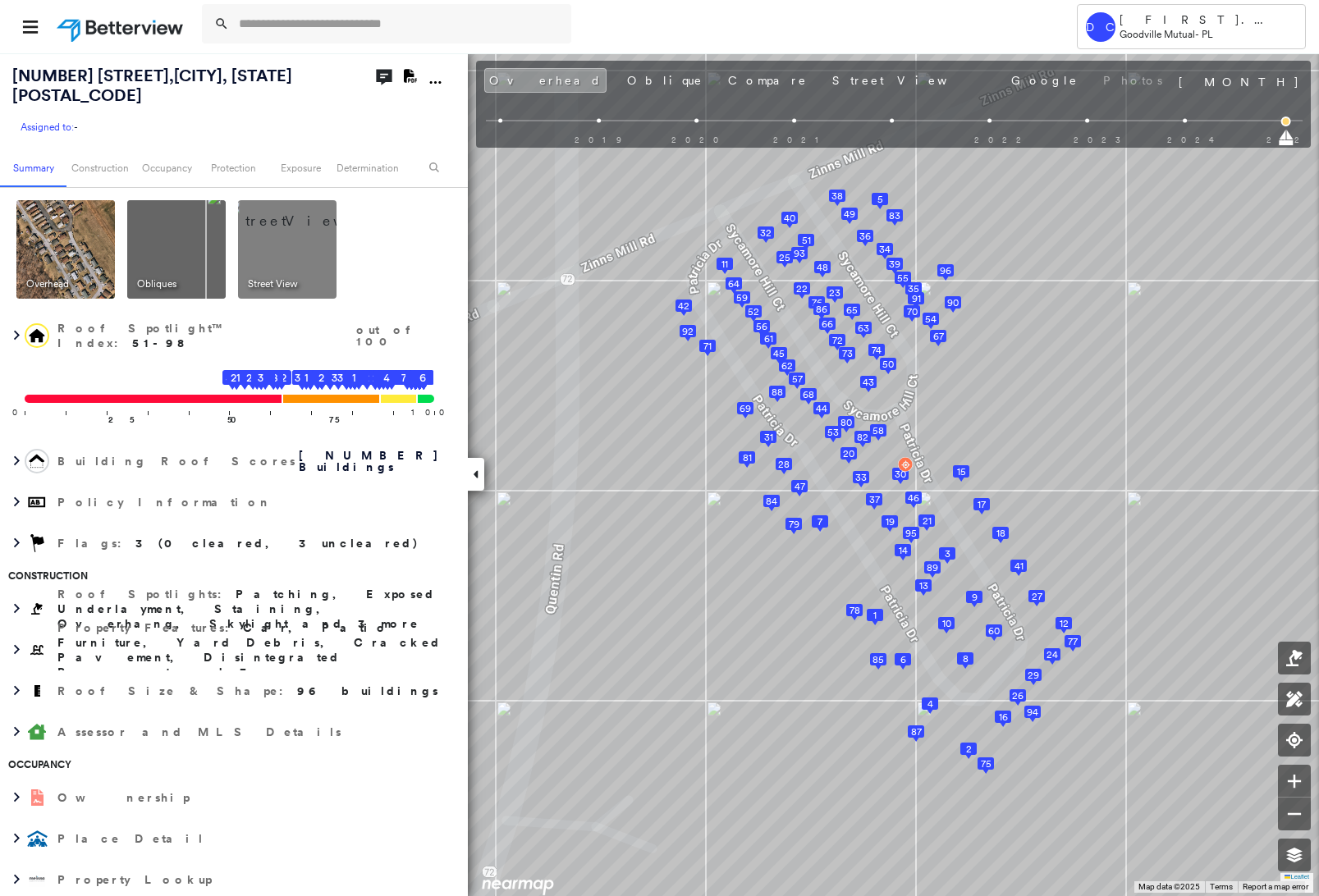 click on "7 Patricia Drive ,  Lebanon, PA 17042" at bounding box center (152, 85) 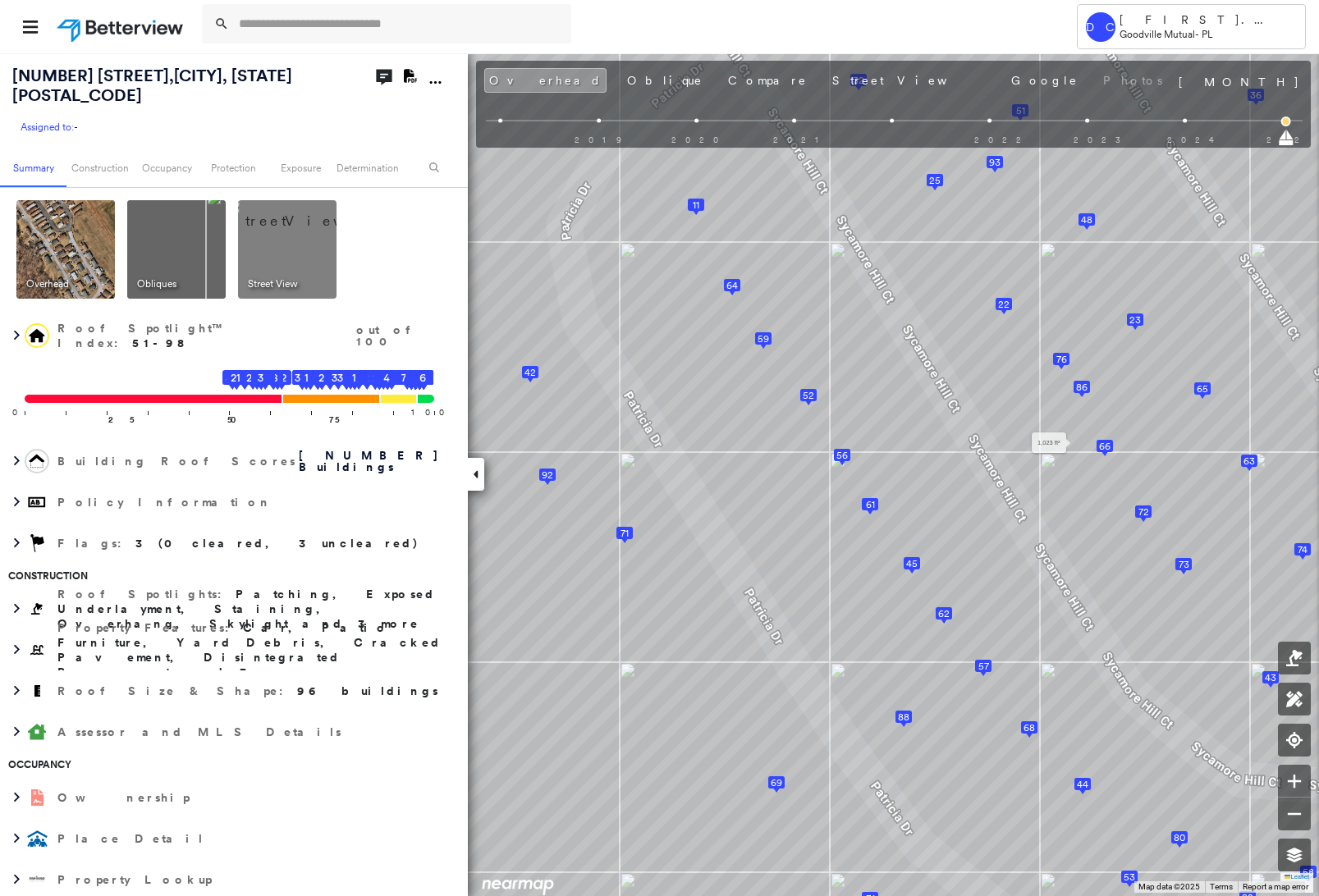 click on "66" at bounding box center [1105, 446] 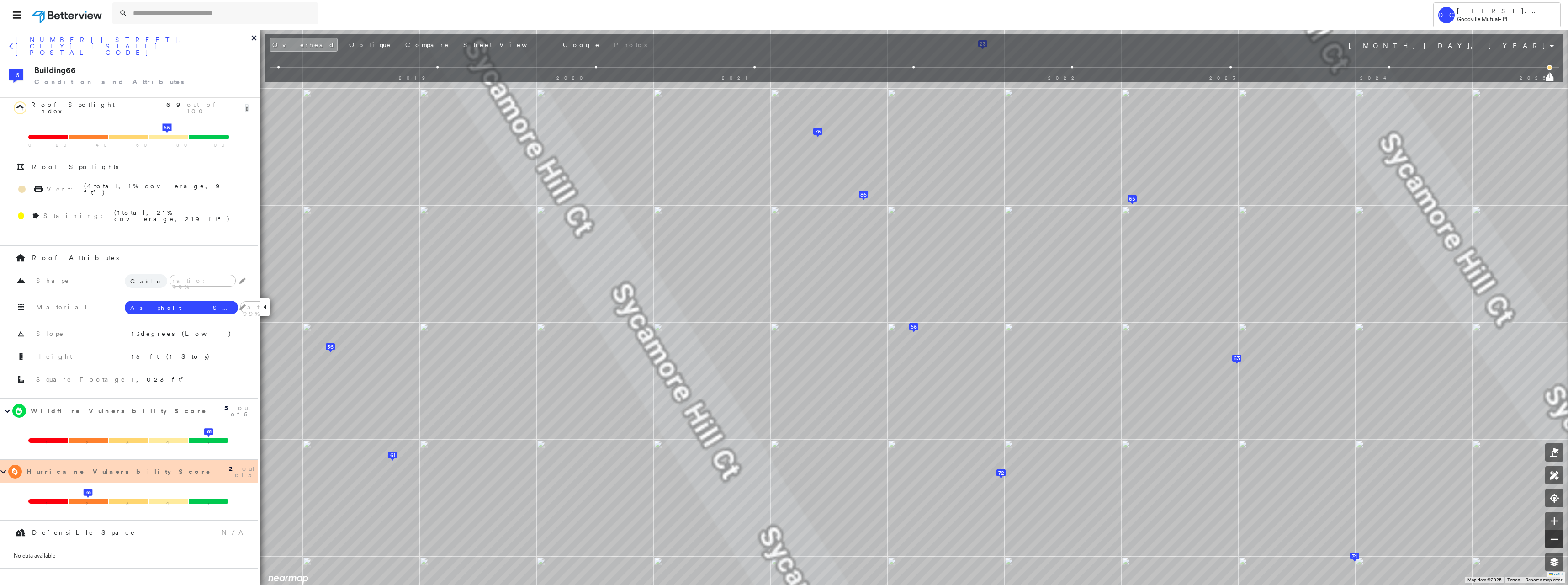click 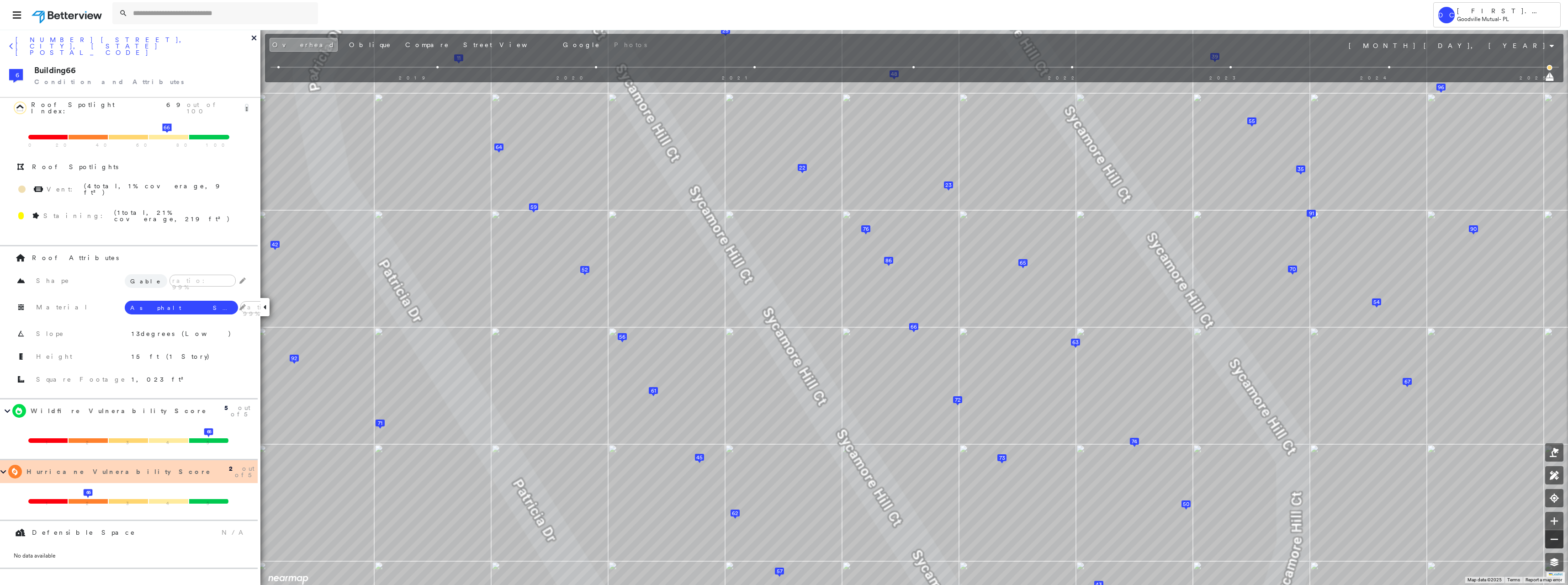 click 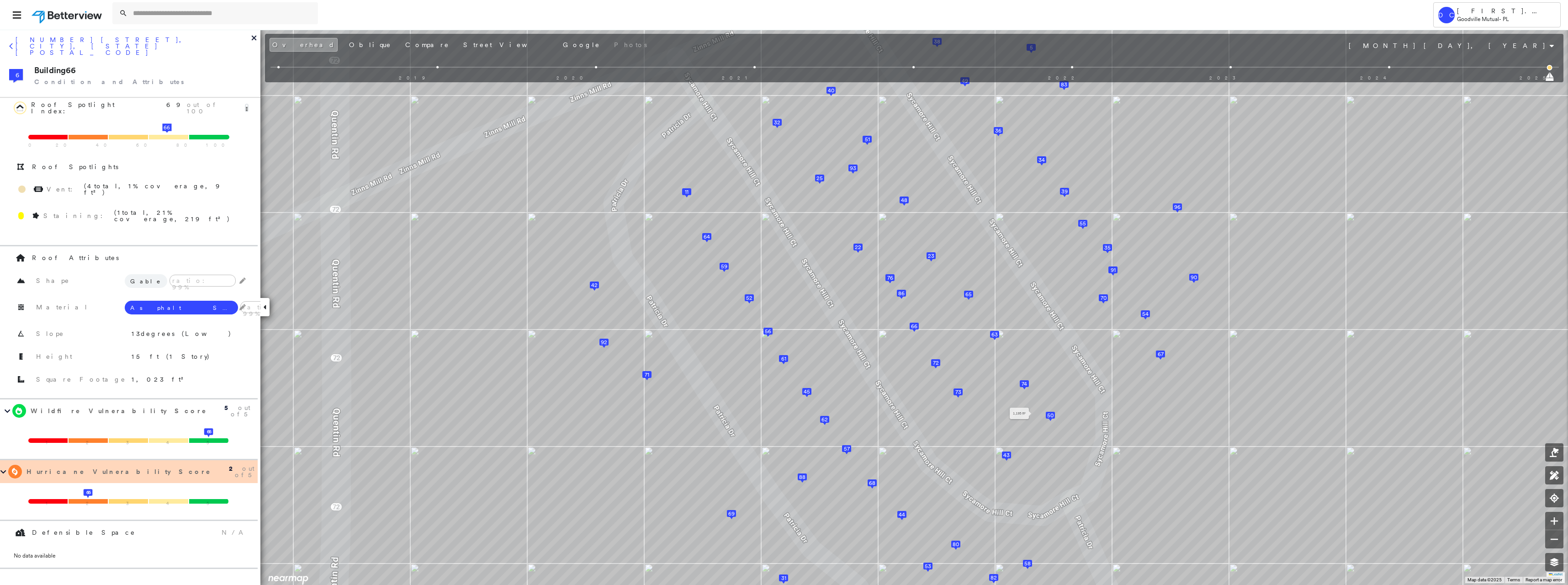 click on "50" at bounding box center (1050, 415) 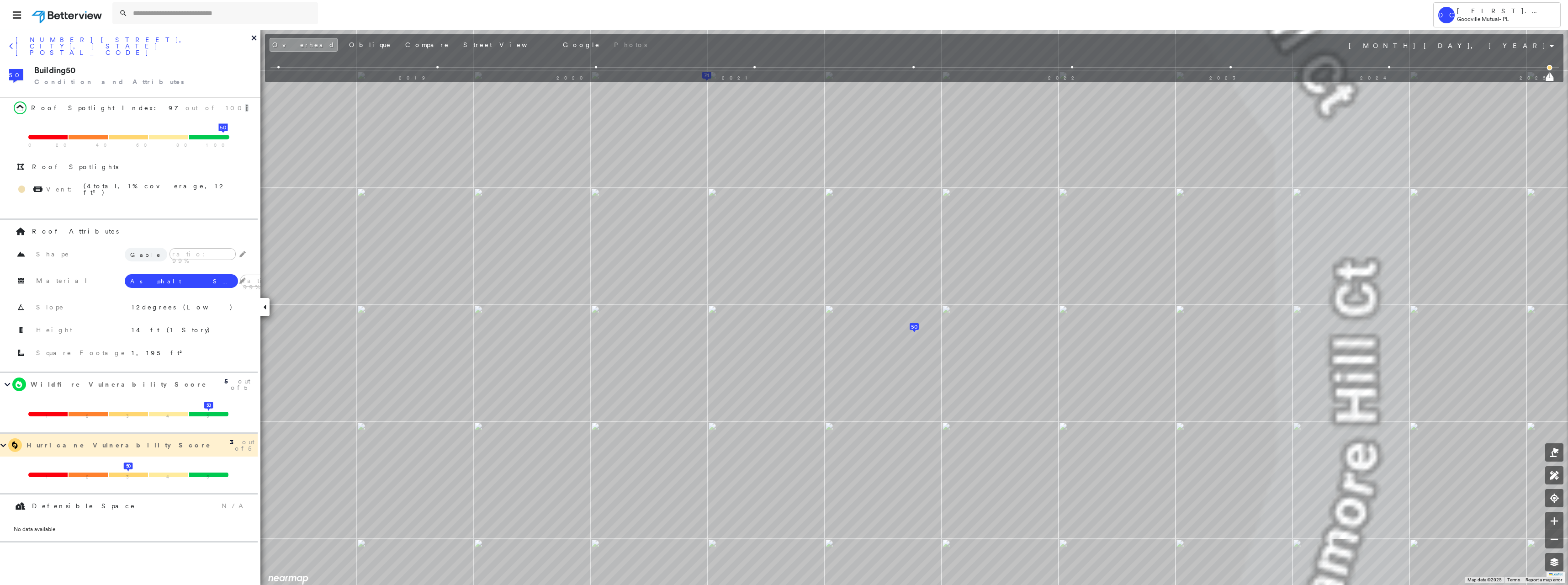 drag, startPoint x: 916, startPoint y: 327, endPoint x: 58, endPoint y: 44, distance: 903.4672 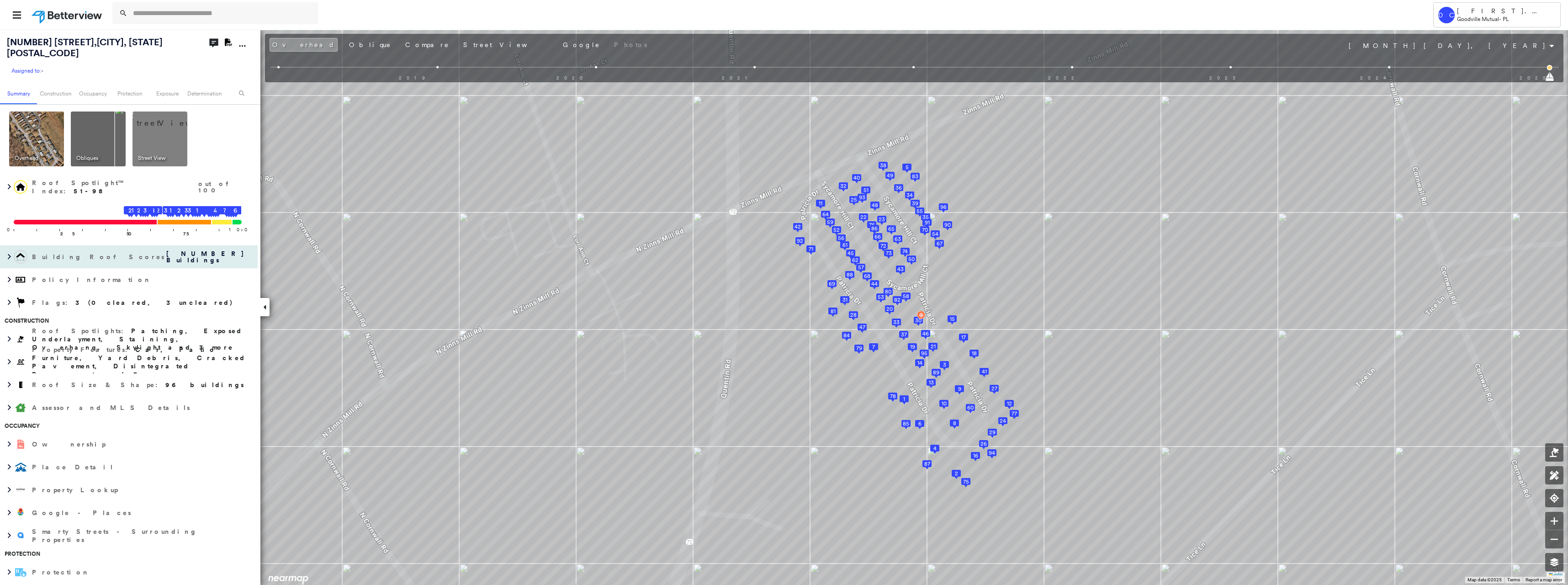 click on "Building Roof Scores" at bounding box center [99, 257] 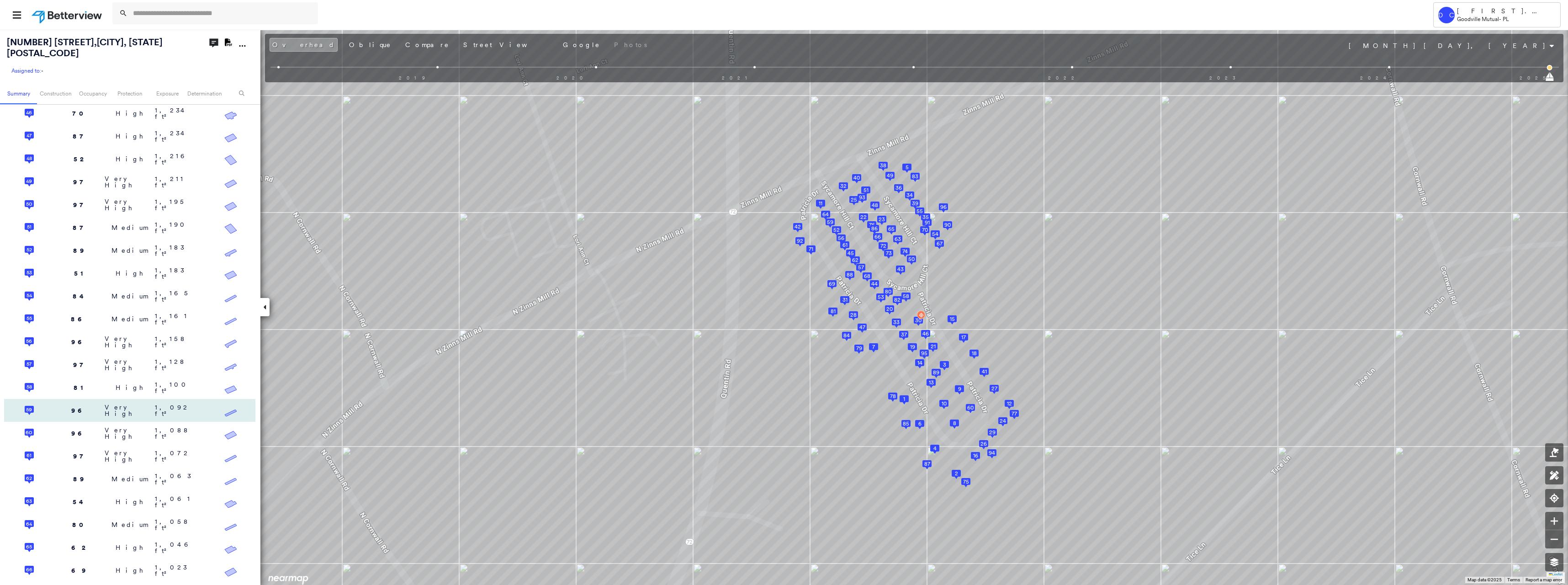 scroll, scrollTop: 1219, scrollLeft: 0, axis: vertical 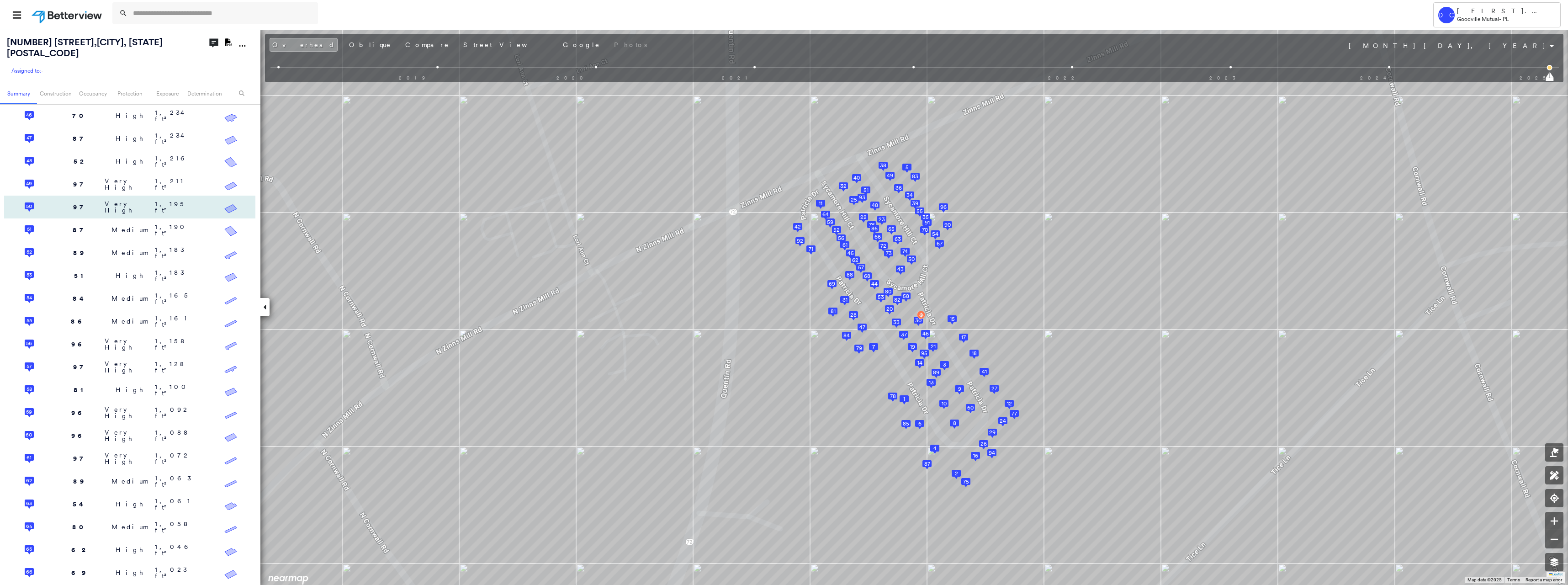 click on "50 97 Very High 1,195 ft²" at bounding box center [130, 207] 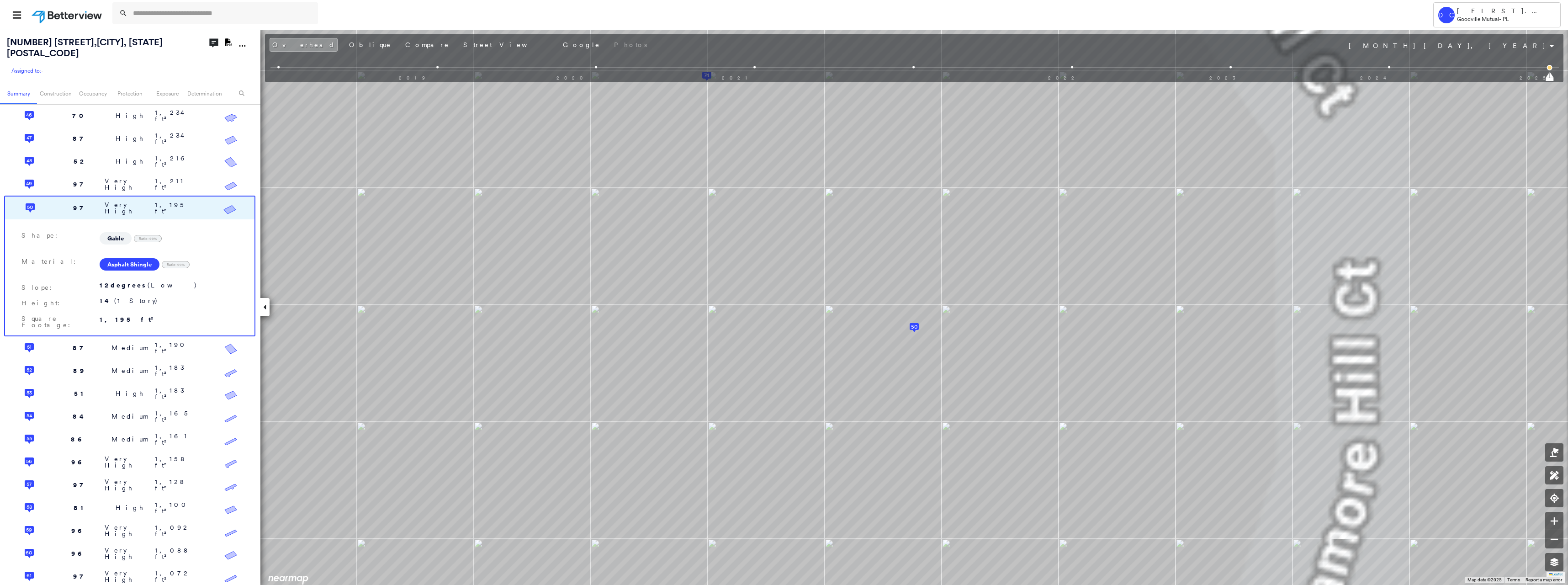 drag, startPoint x: 211, startPoint y: 199, endPoint x: 193, endPoint y: 199, distance: 18 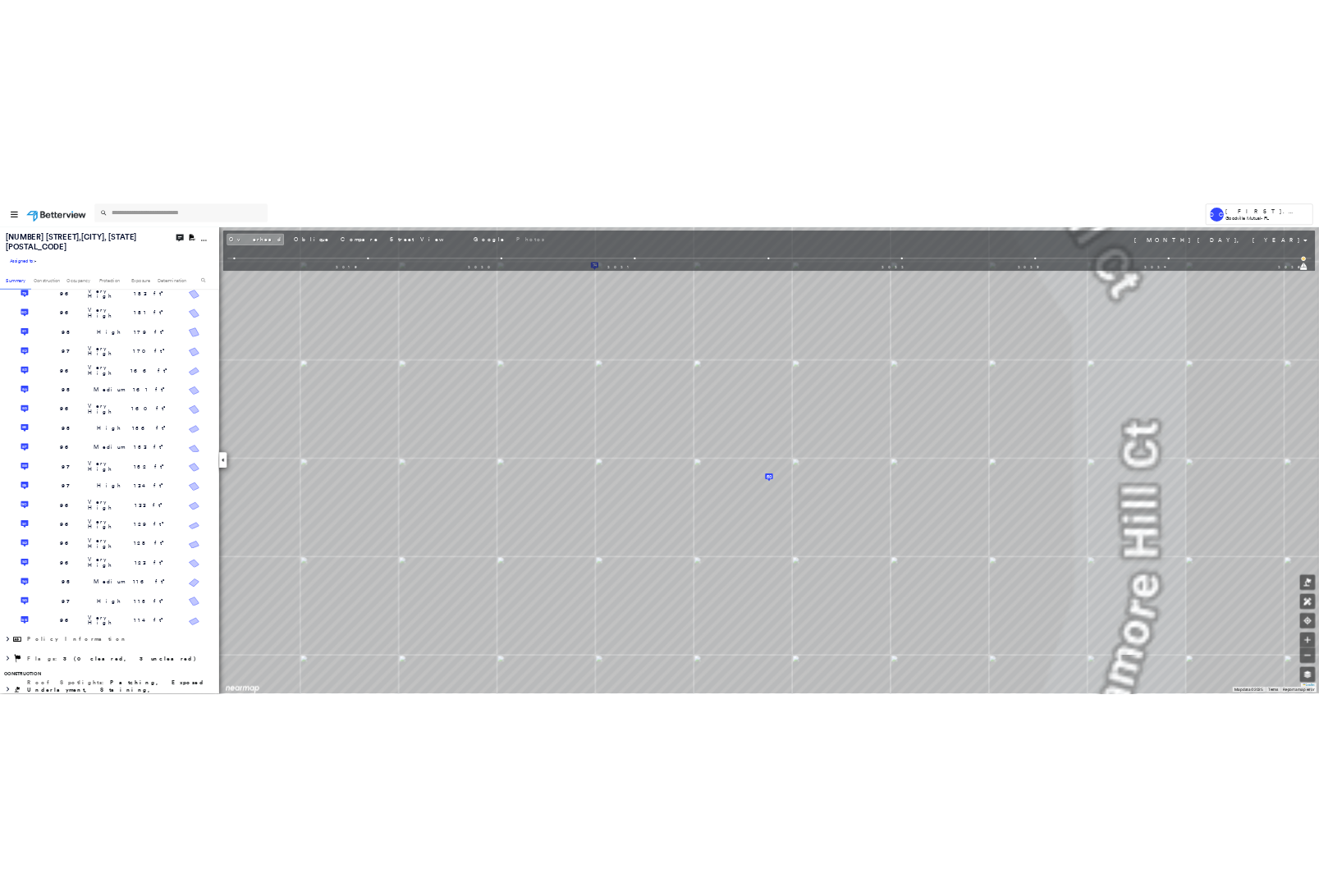 scroll, scrollTop: 3555, scrollLeft: 0, axis: vertical 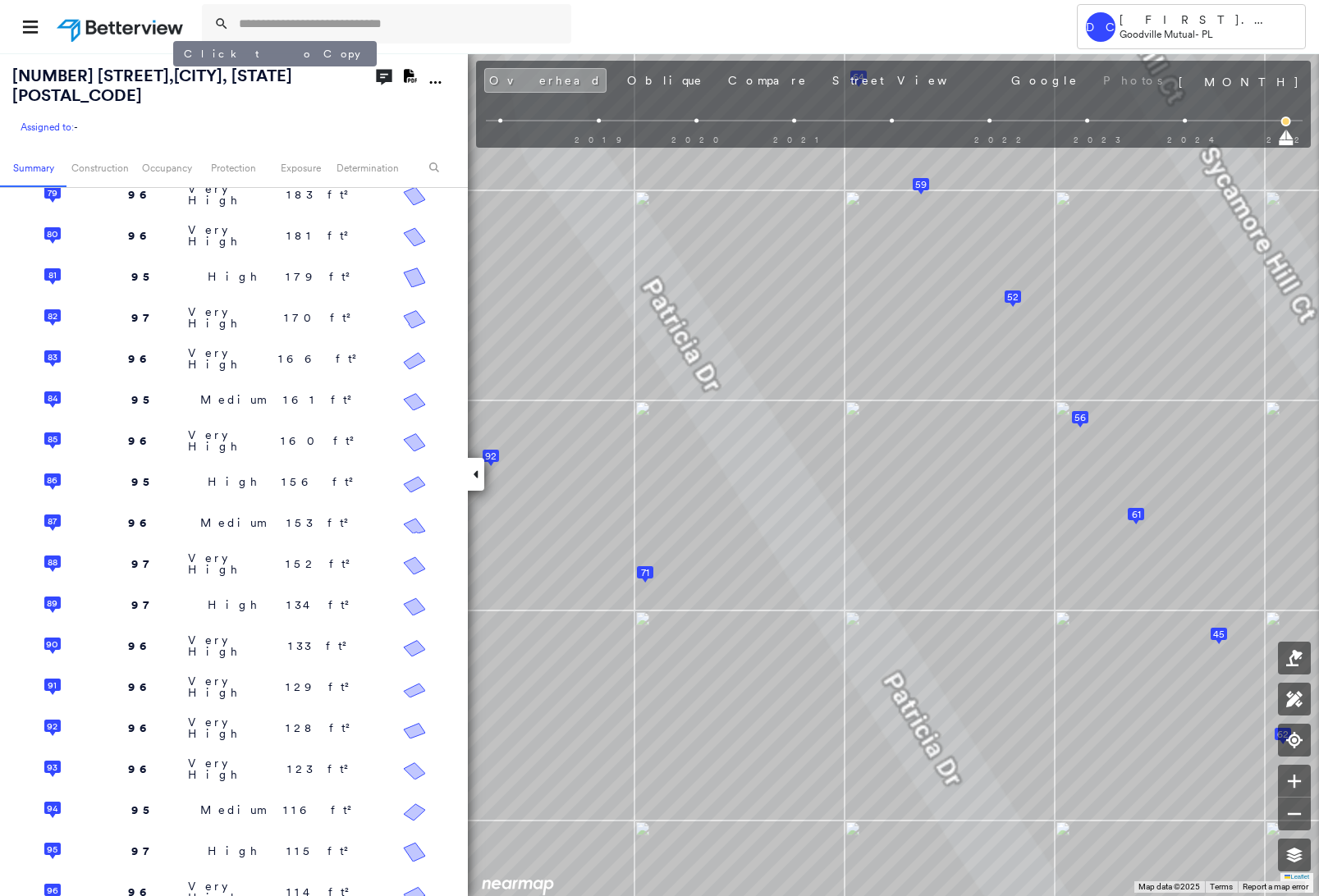 click on "7 Patricia Drive ,  Lebanon, PA 17042" at bounding box center (152, 85) 